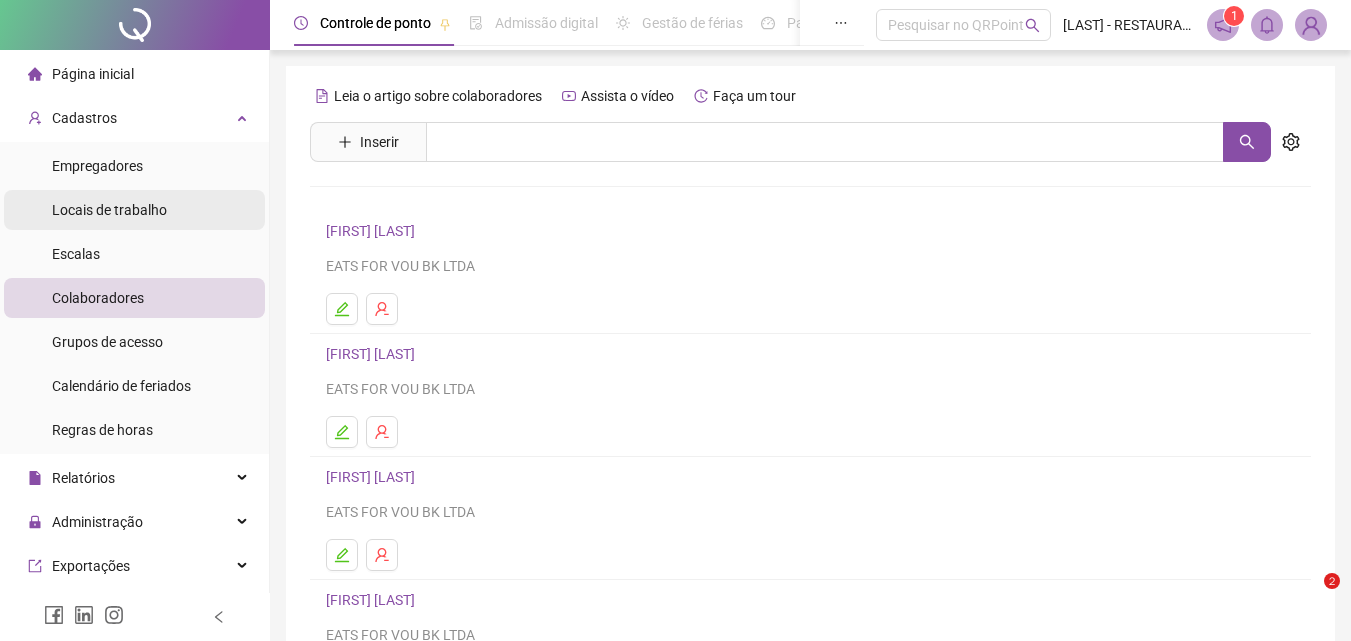 scroll, scrollTop: 0, scrollLeft: 0, axis: both 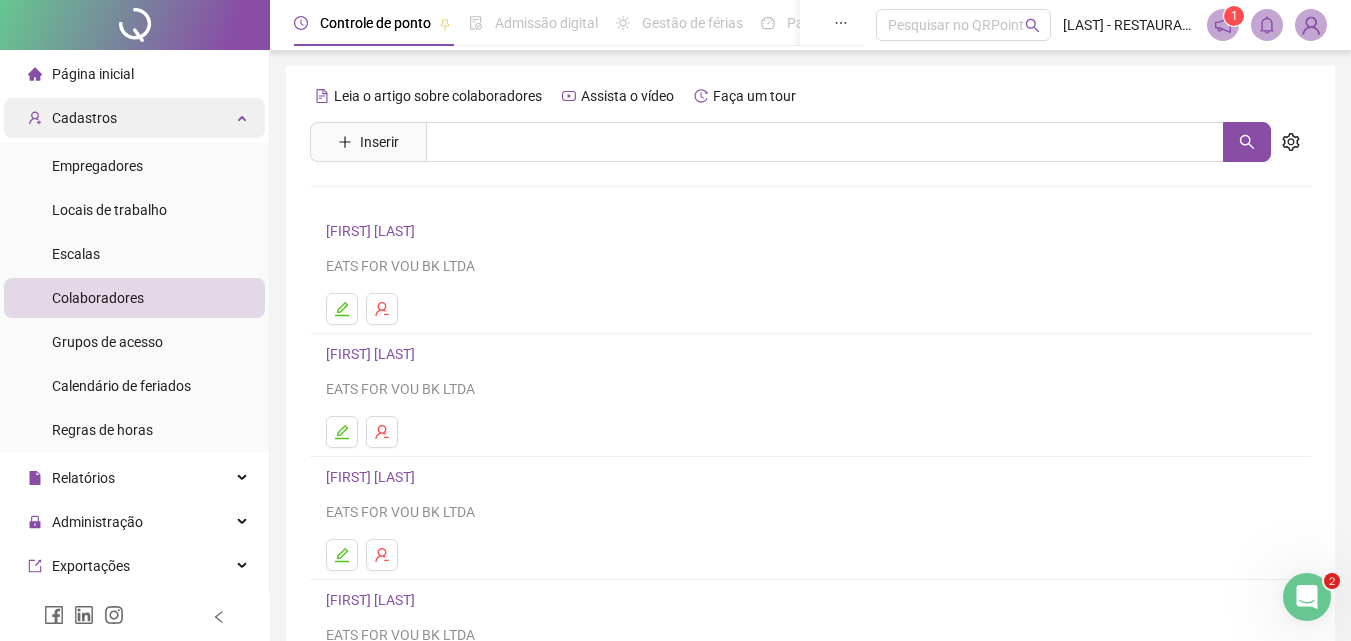 click on "Cadastros" at bounding box center (134, 118) 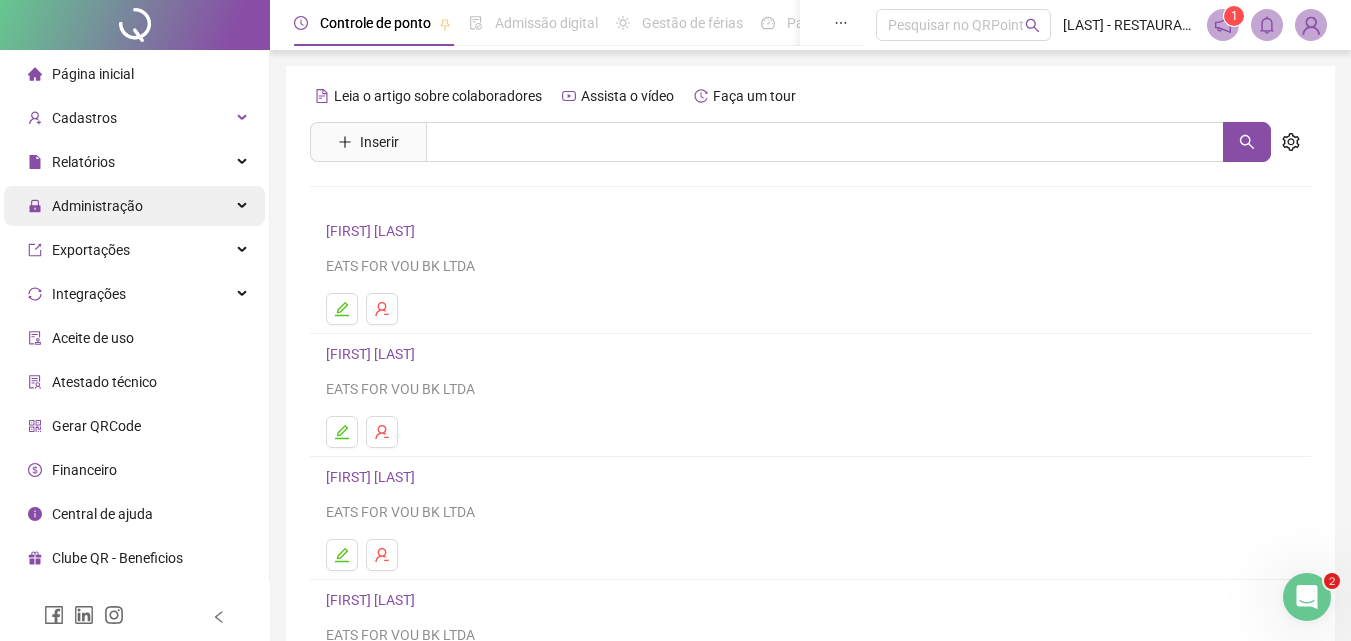 click on "Administração" at bounding box center (134, 206) 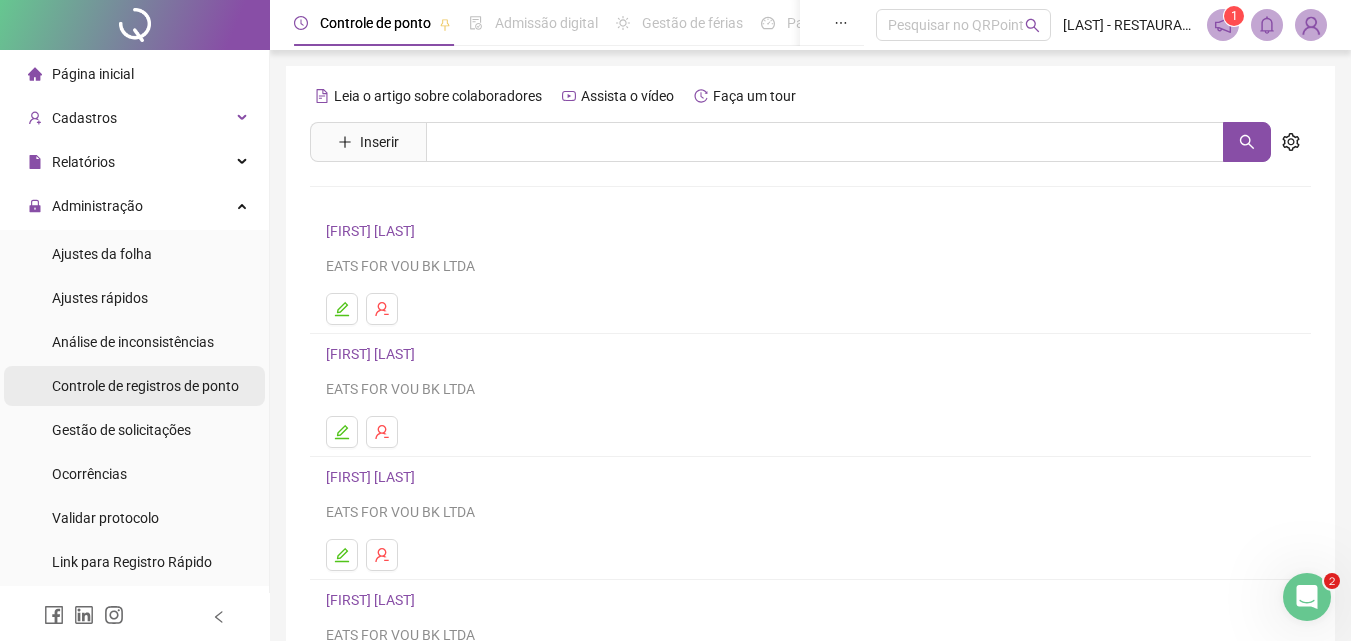 click on "Controle de registros de ponto" at bounding box center (145, 386) 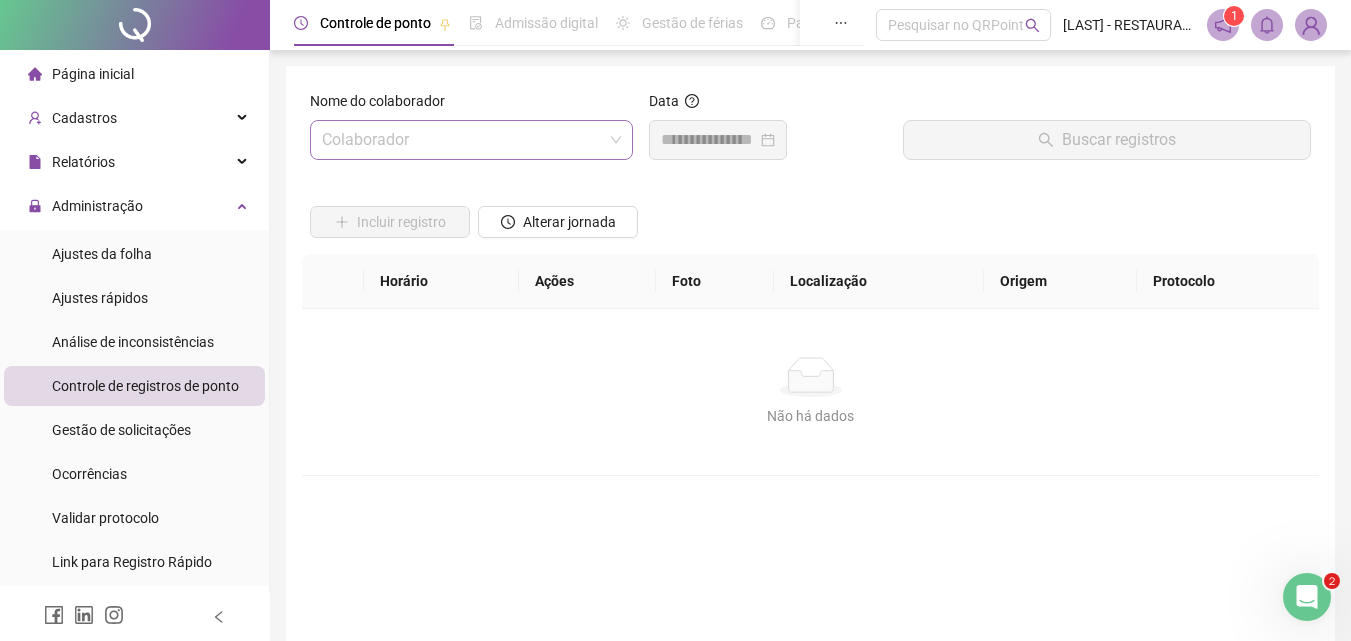 click at bounding box center (465, 140) 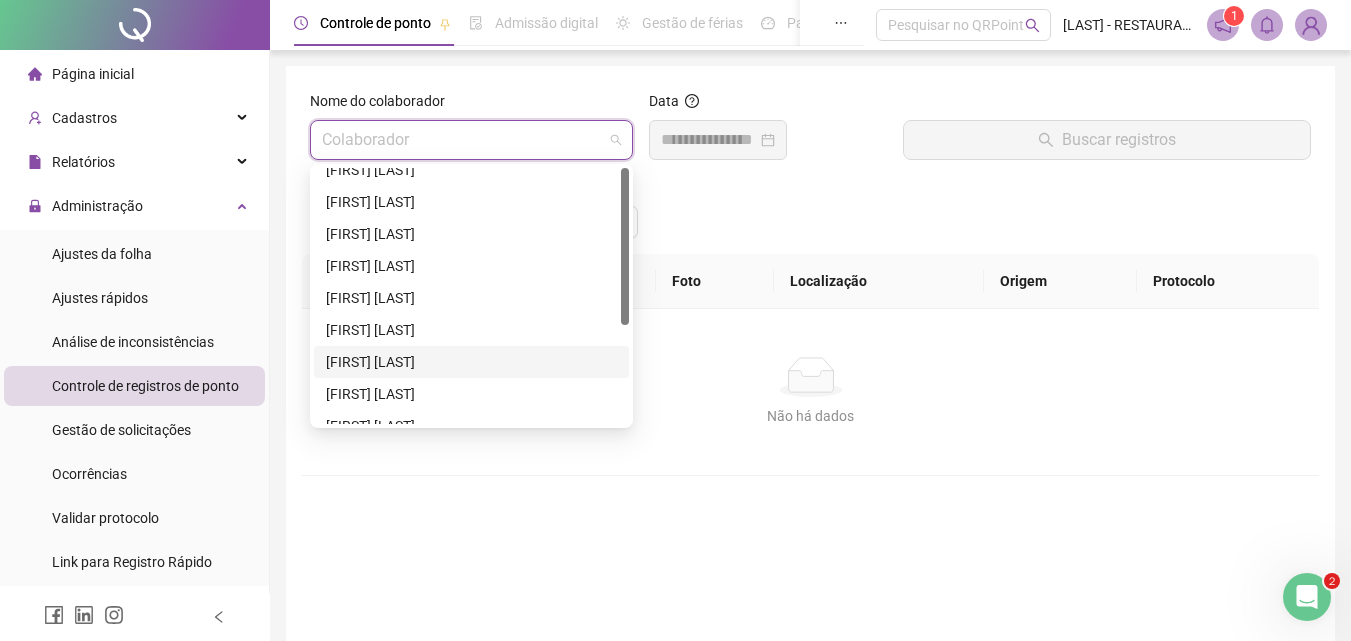 scroll, scrollTop: 0, scrollLeft: 0, axis: both 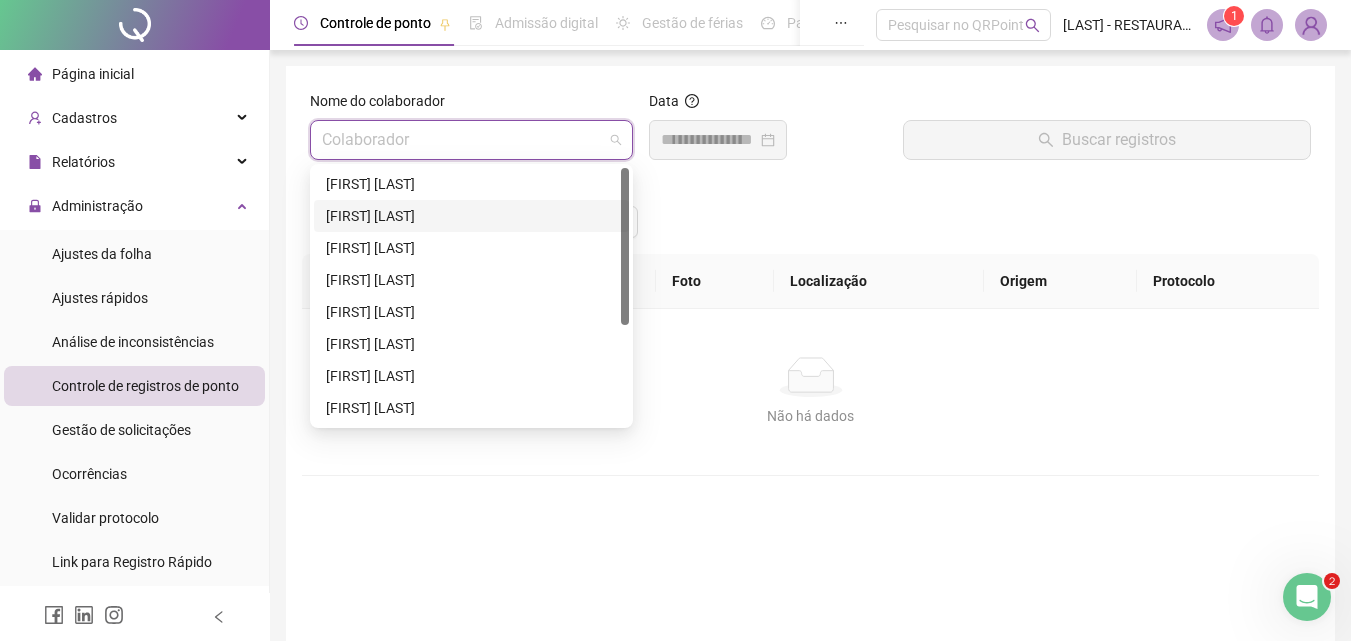 click on "[FIRST] [LAST]" at bounding box center (471, 216) 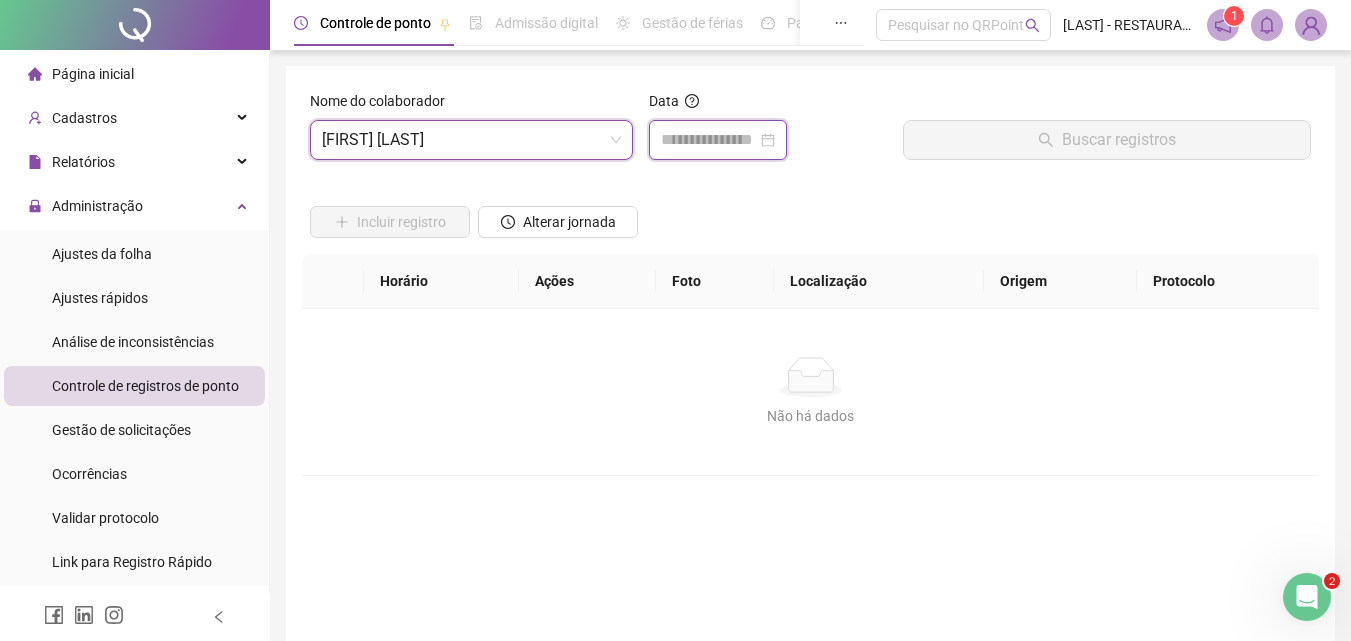 click at bounding box center [709, 140] 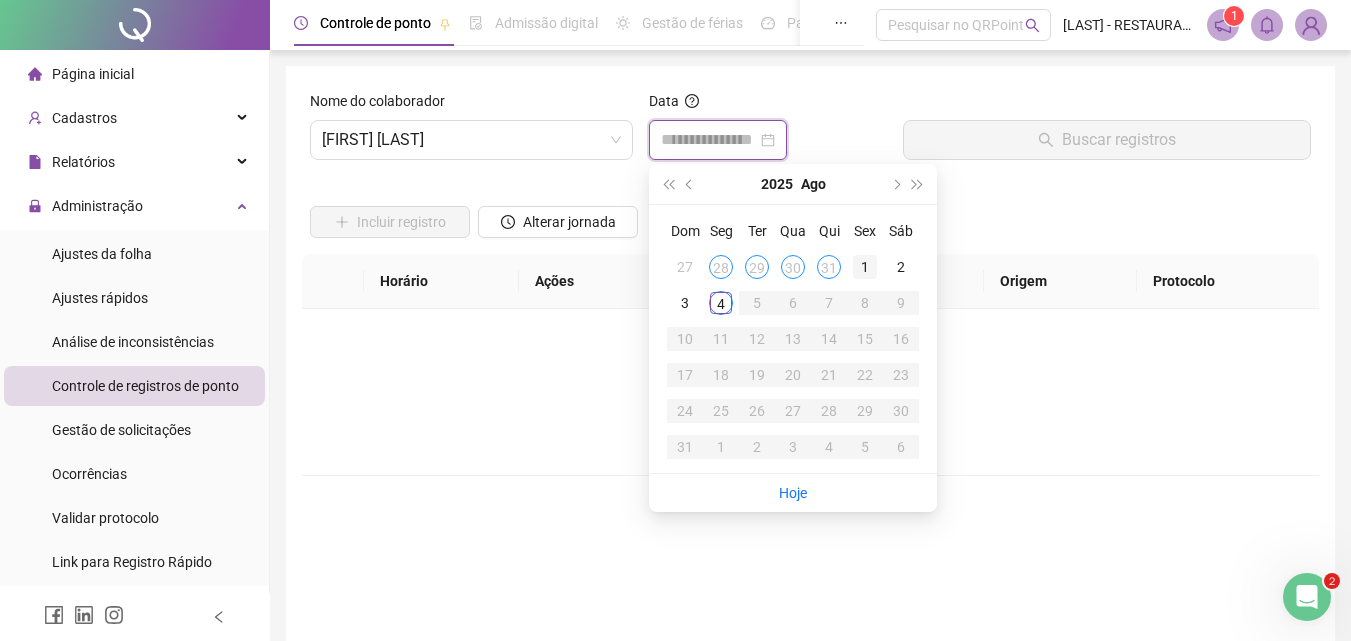 type on "**********" 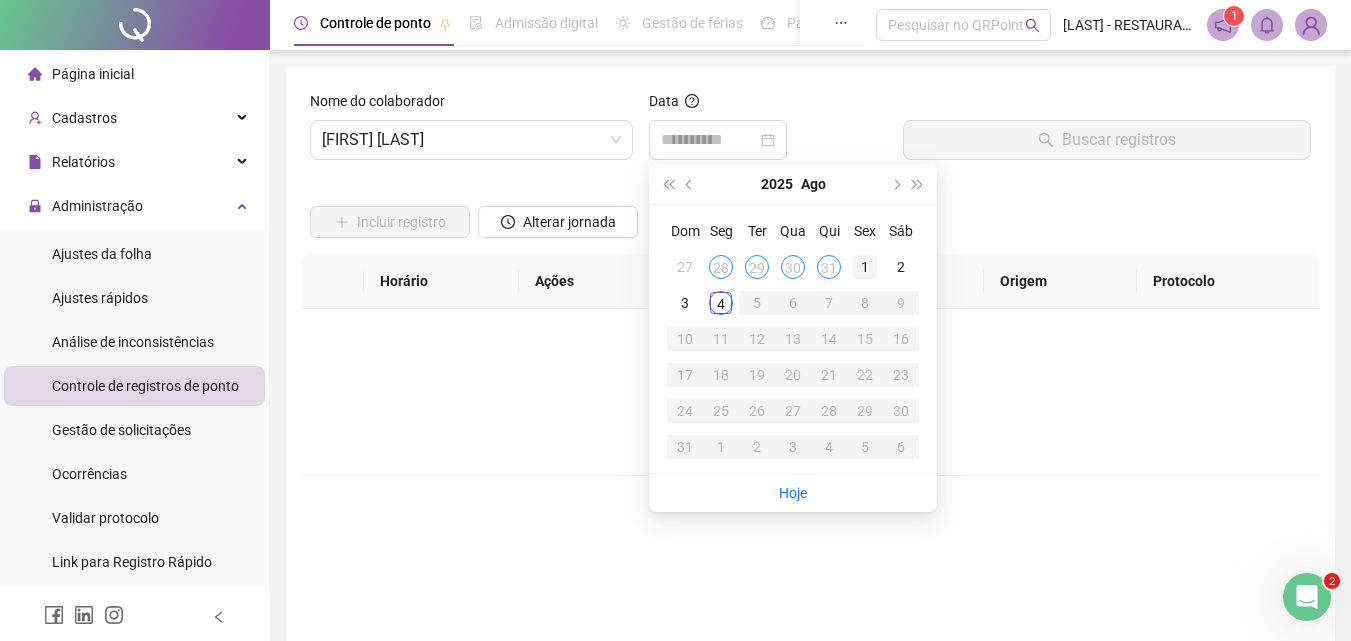 click on "1" at bounding box center (865, 267) 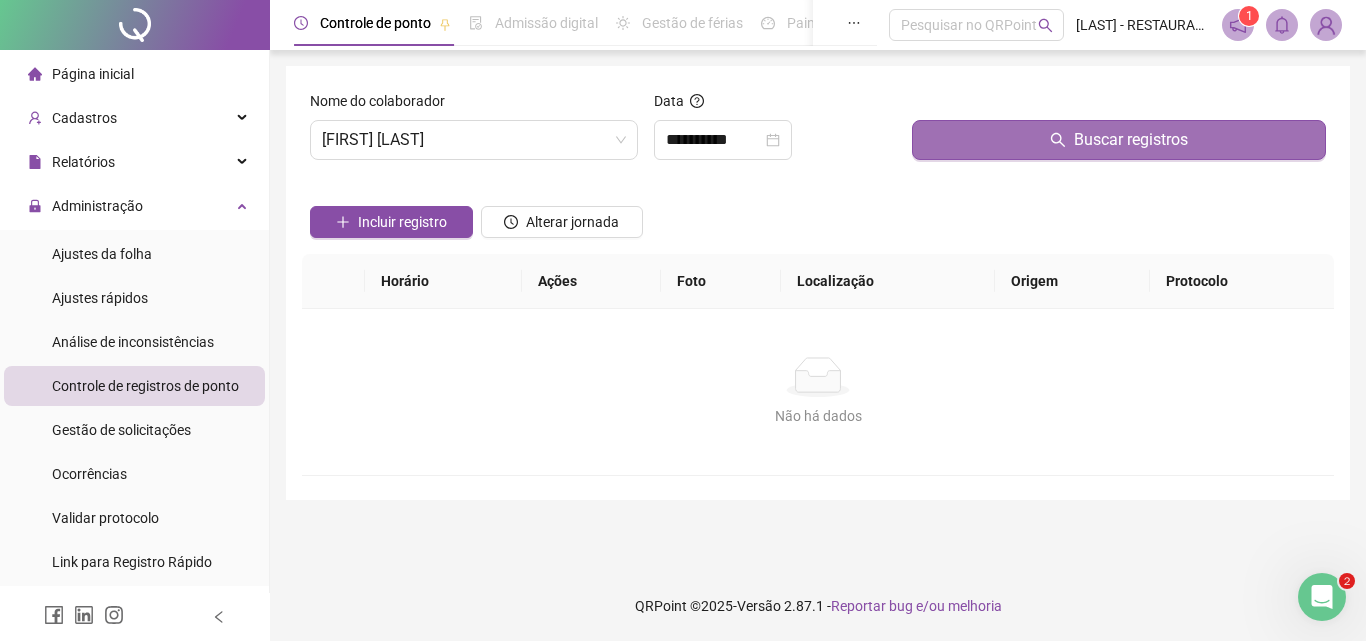 click on "Buscar registros" at bounding box center (1119, 140) 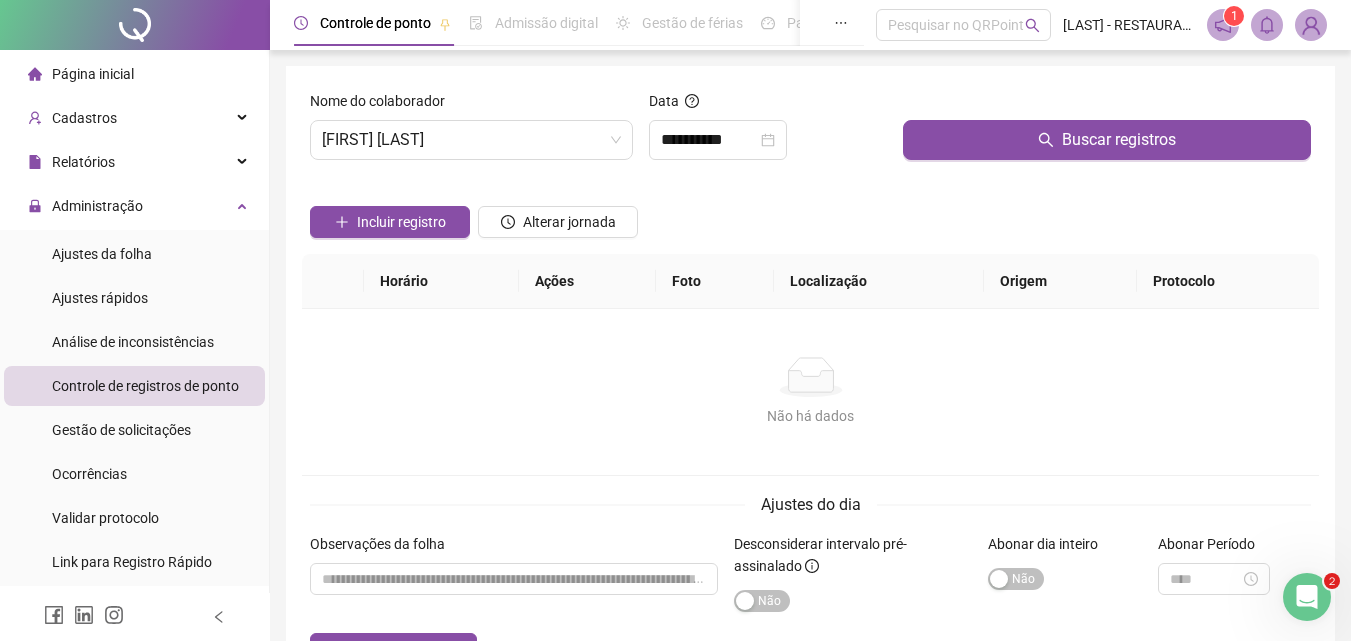 scroll, scrollTop: 134, scrollLeft: 0, axis: vertical 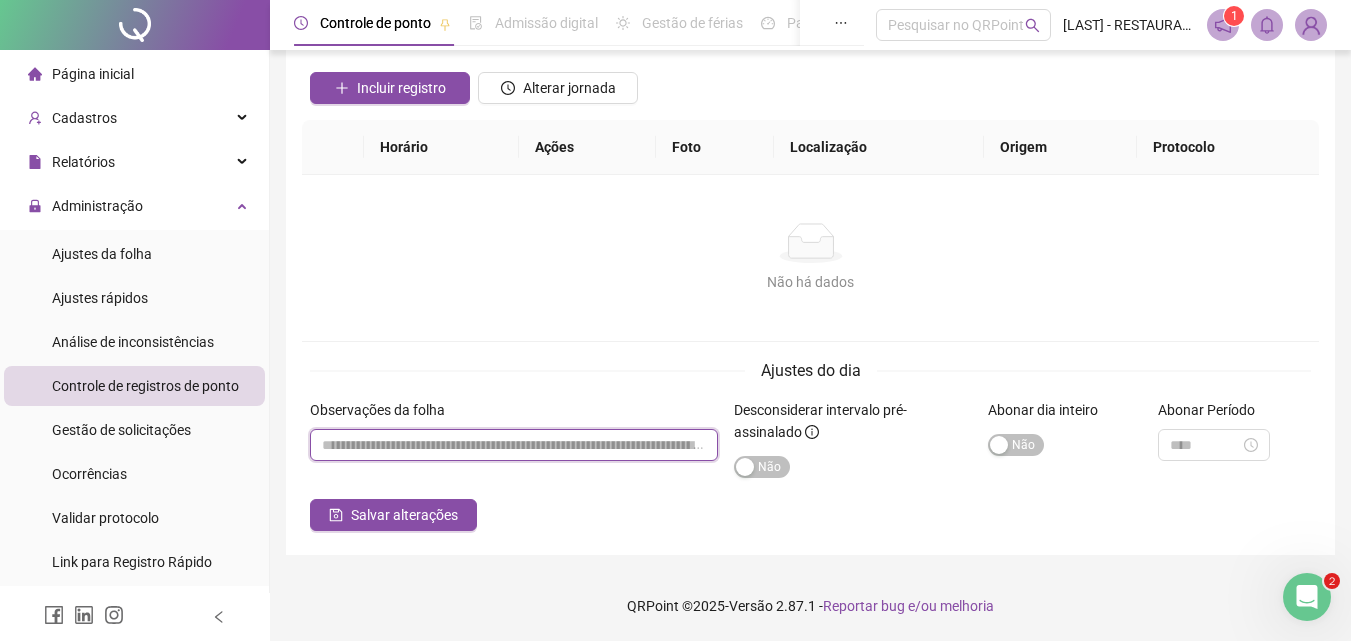 click at bounding box center [514, 445] 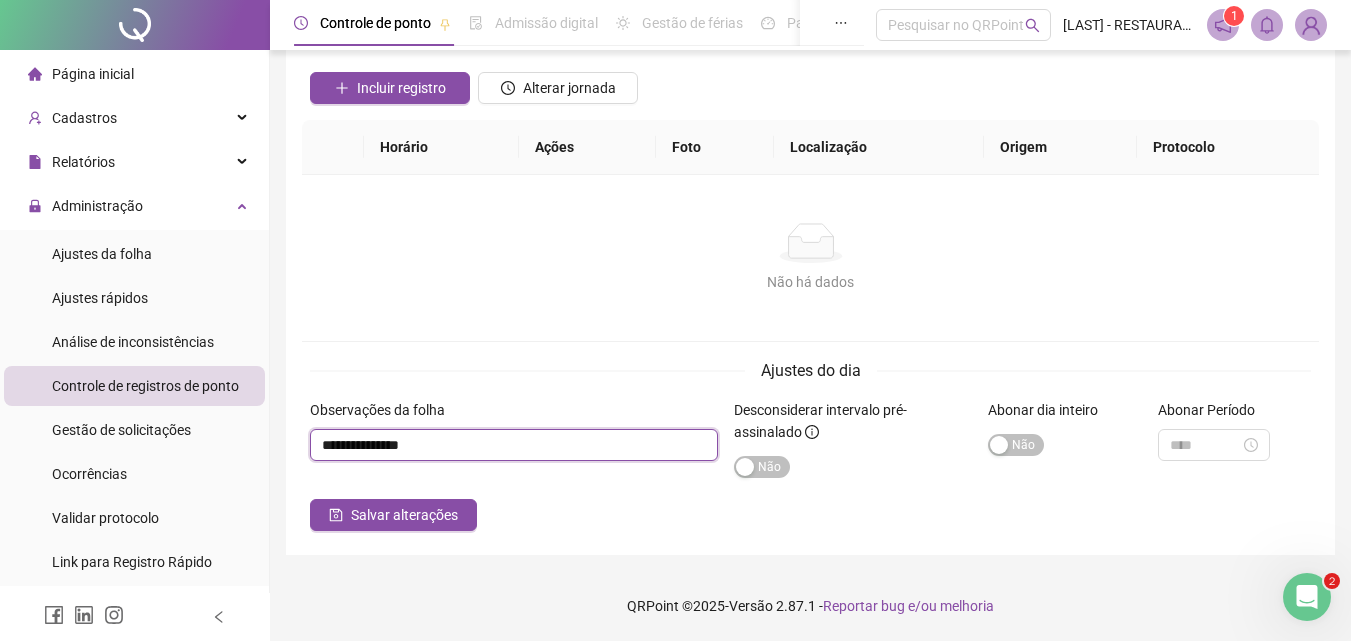 type on "**********" 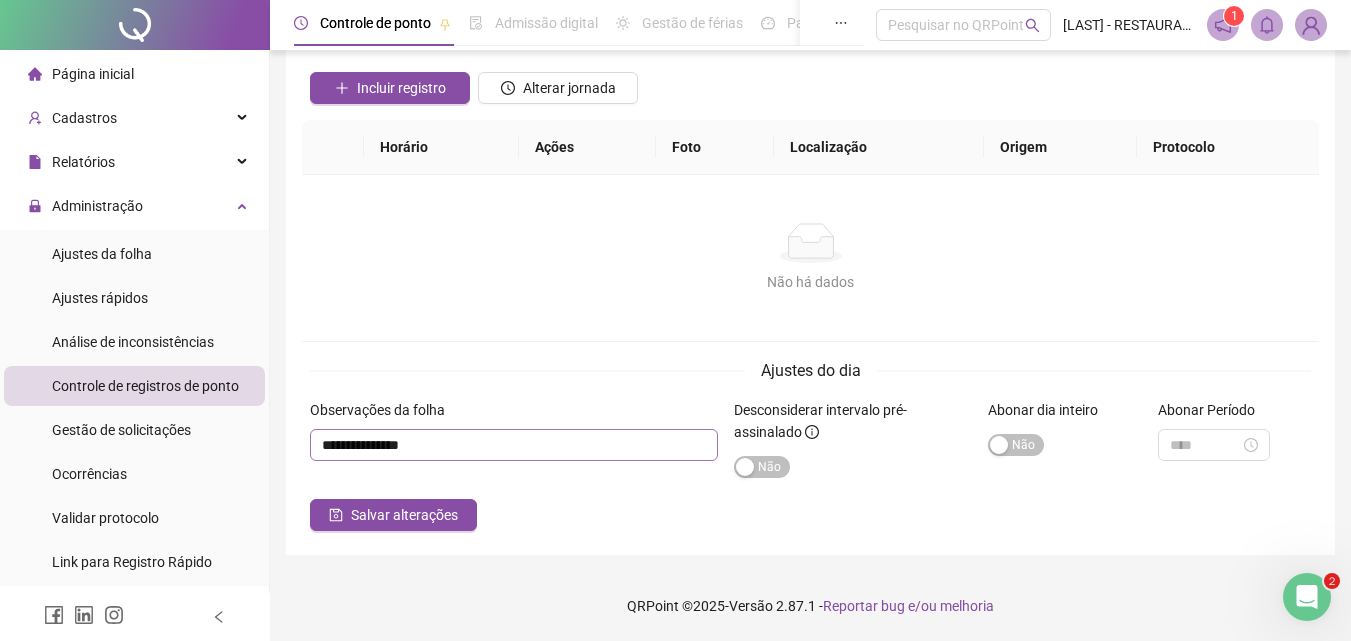 type 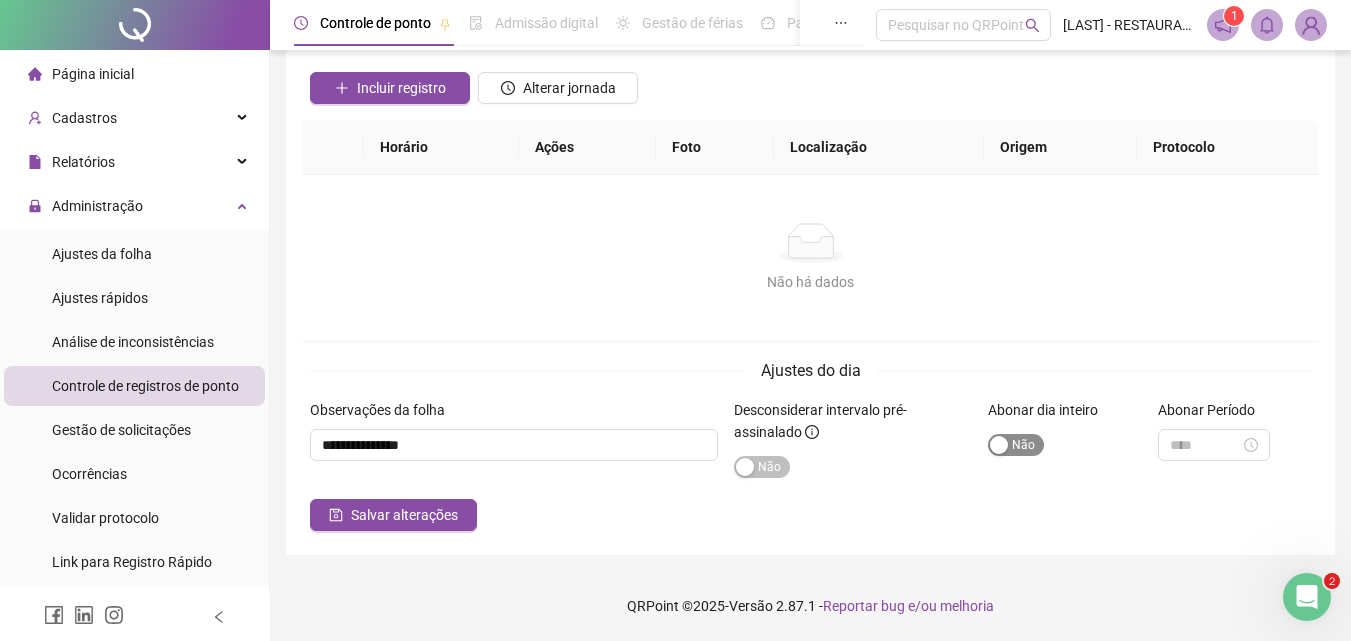 click at bounding box center (999, 445) 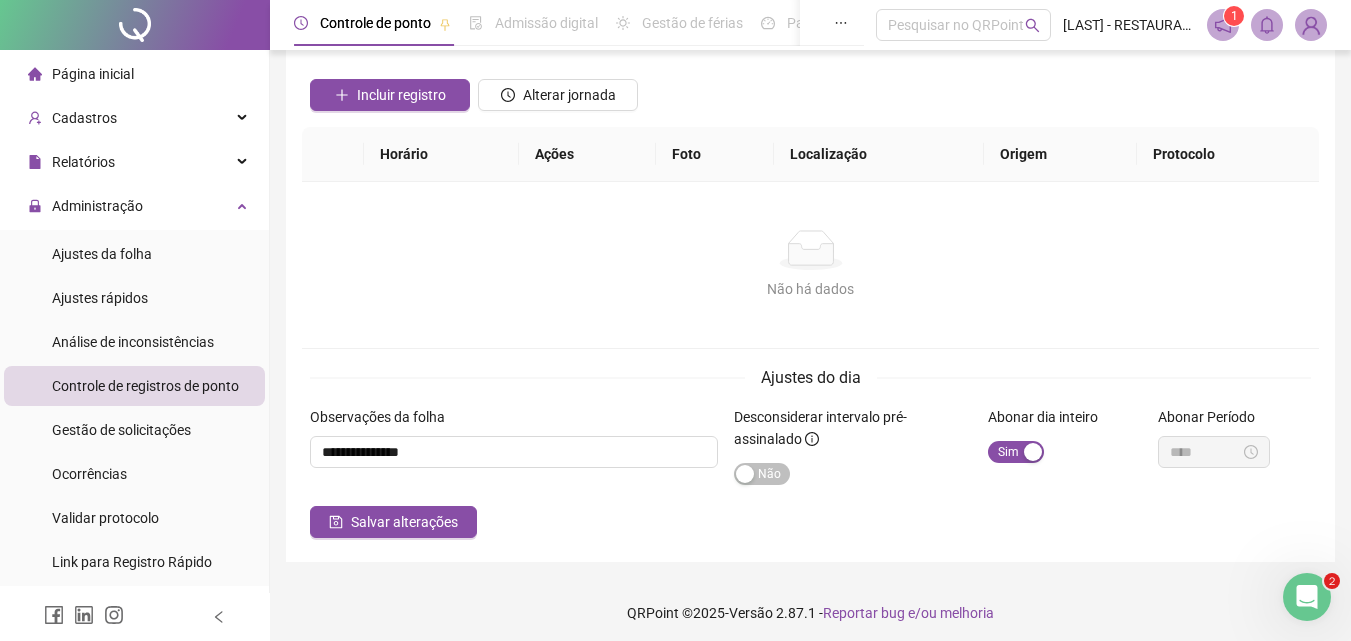scroll, scrollTop: 134, scrollLeft: 0, axis: vertical 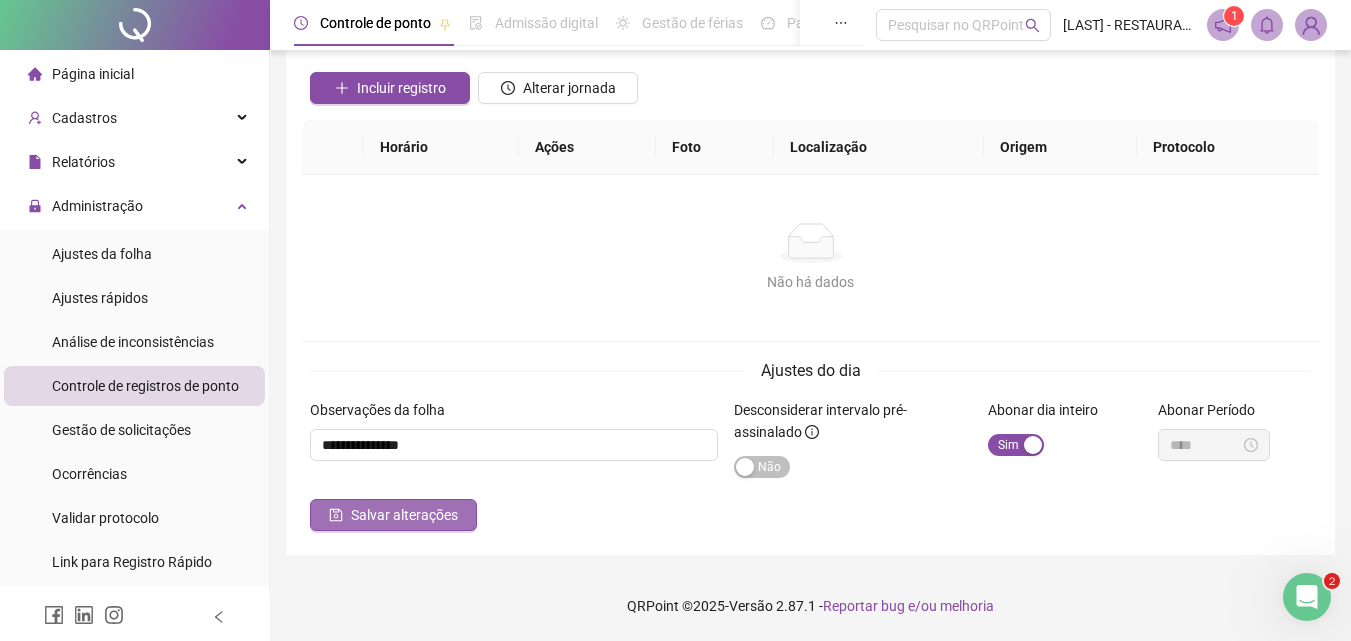 click on "Salvar alterações" at bounding box center [404, 515] 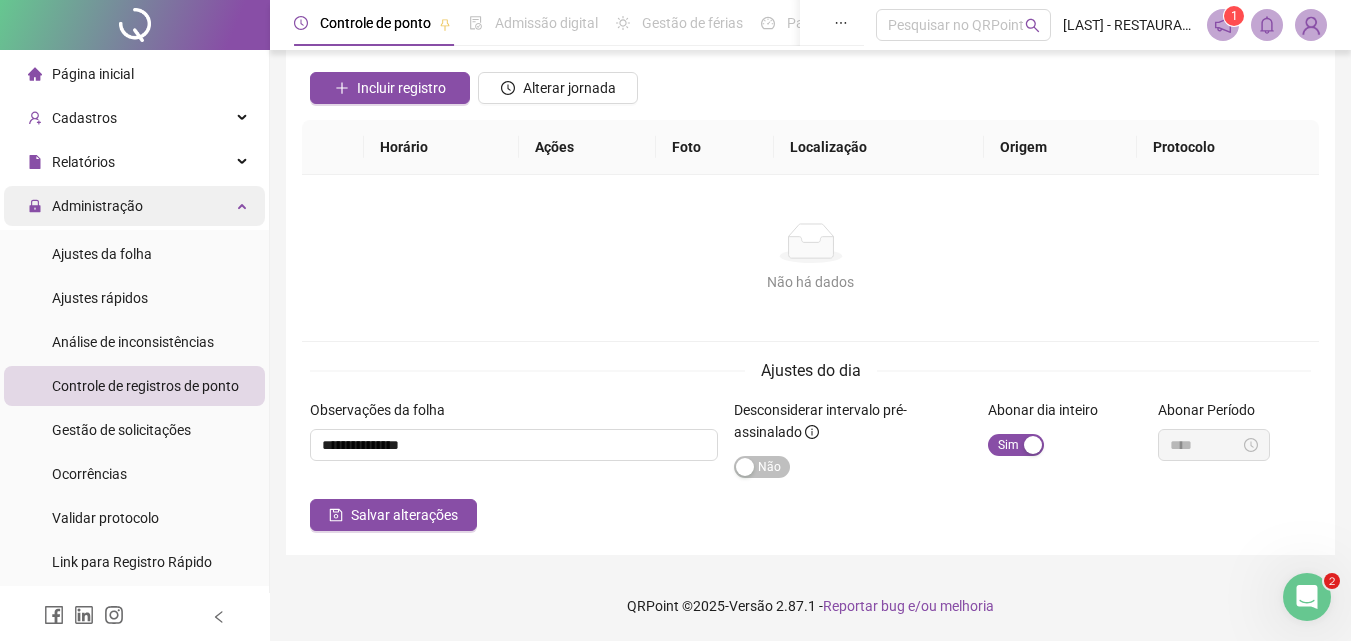 click on "Administração" at bounding box center (134, 206) 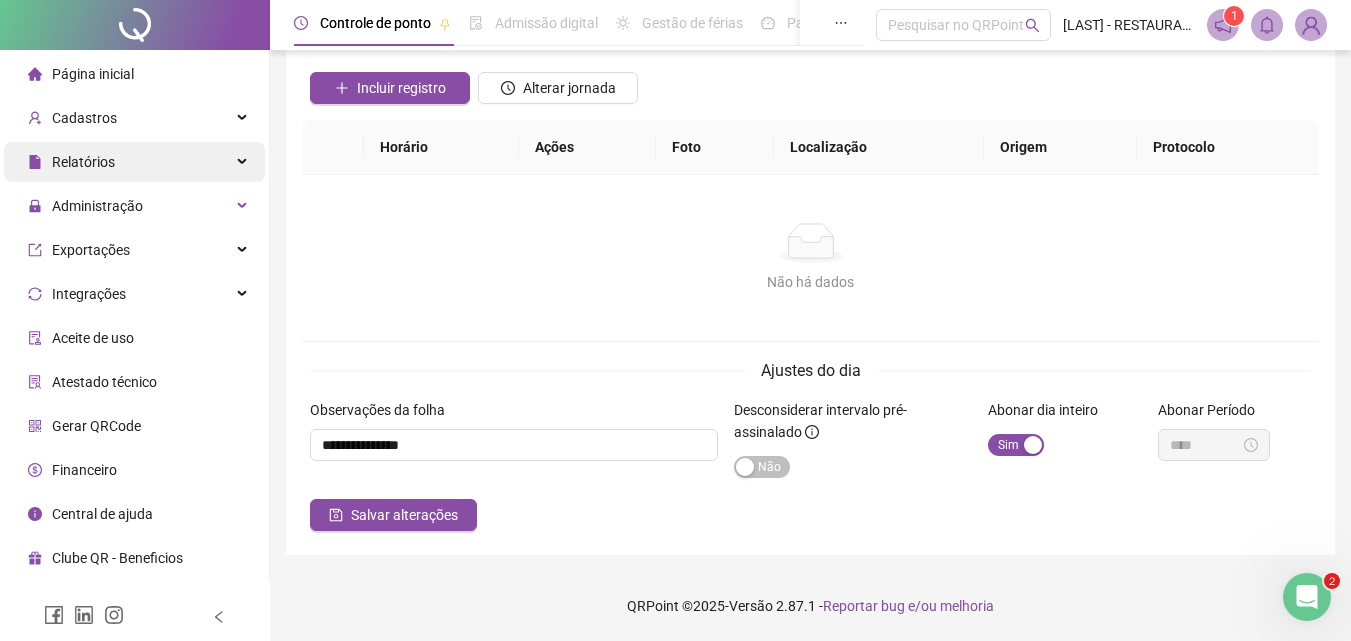 click on "Relatórios" at bounding box center (134, 162) 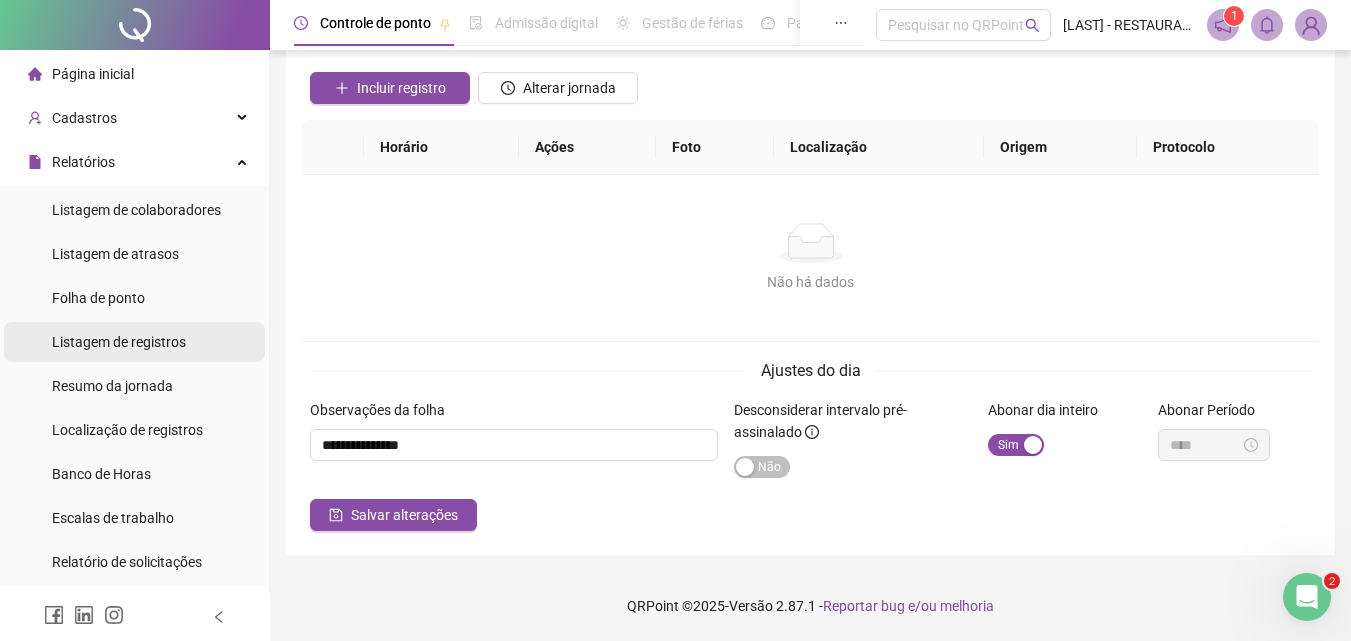 click on "Listagem de registros" at bounding box center (119, 342) 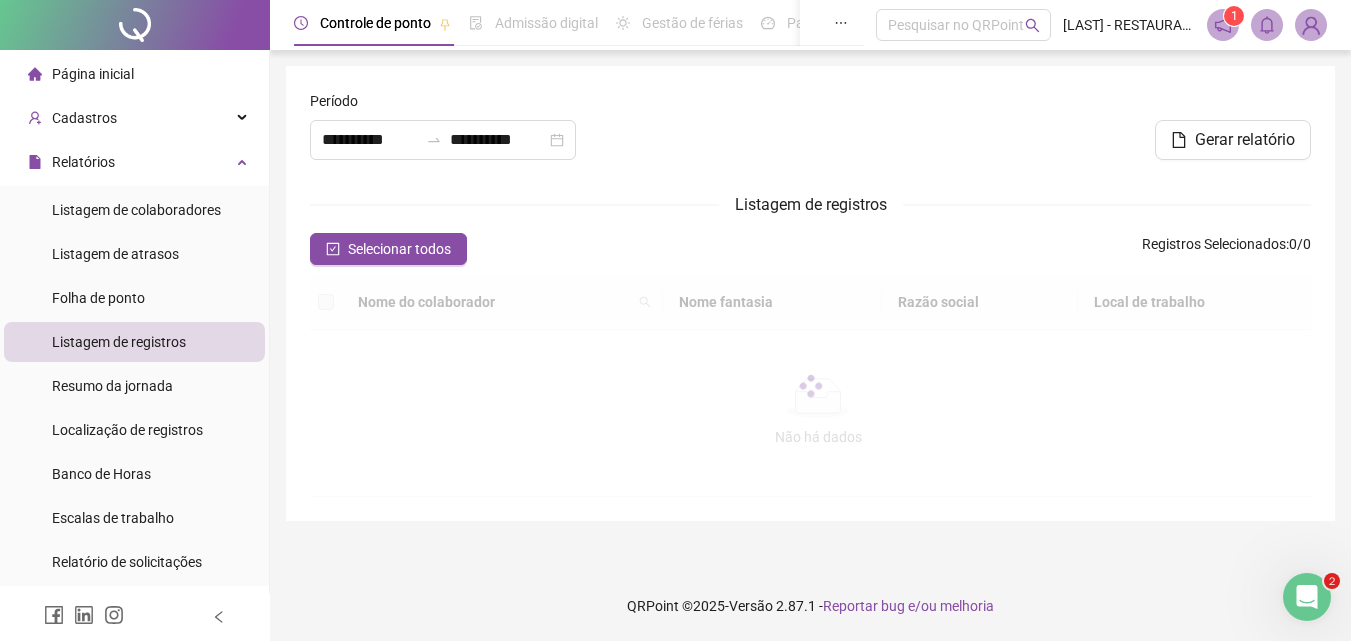 scroll, scrollTop: 0, scrollLeft: 0, axis: both 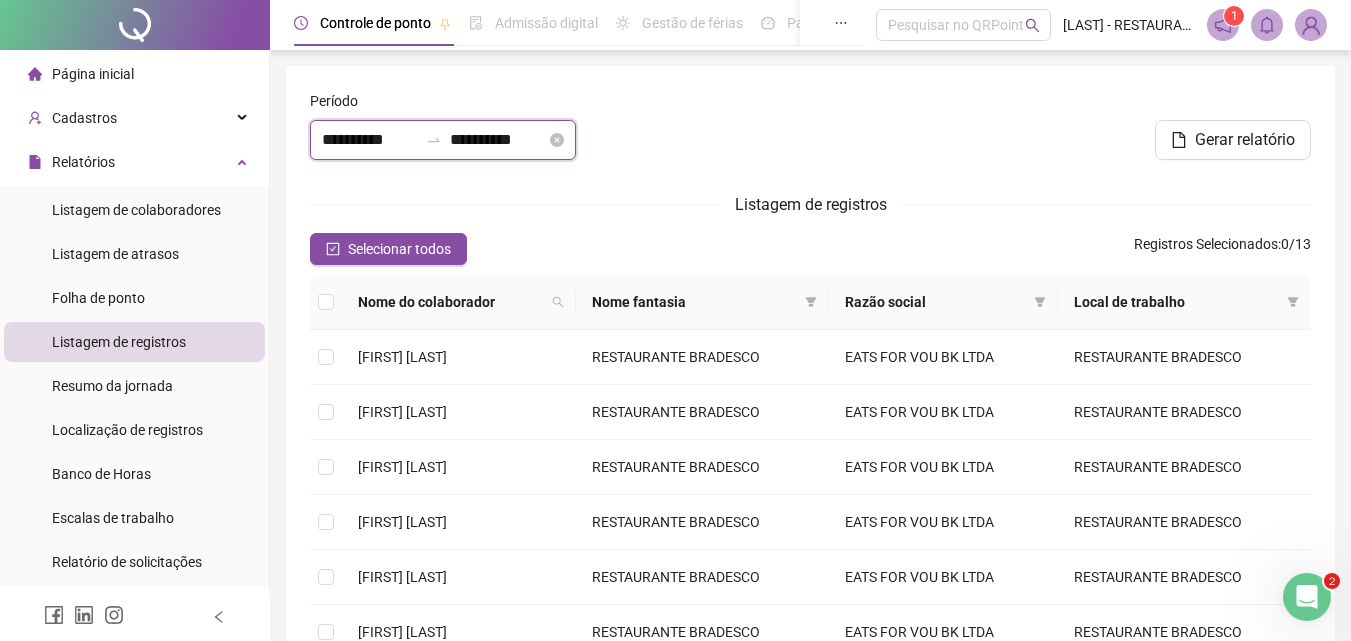 click on "**********" at bounding box center [370, 140] 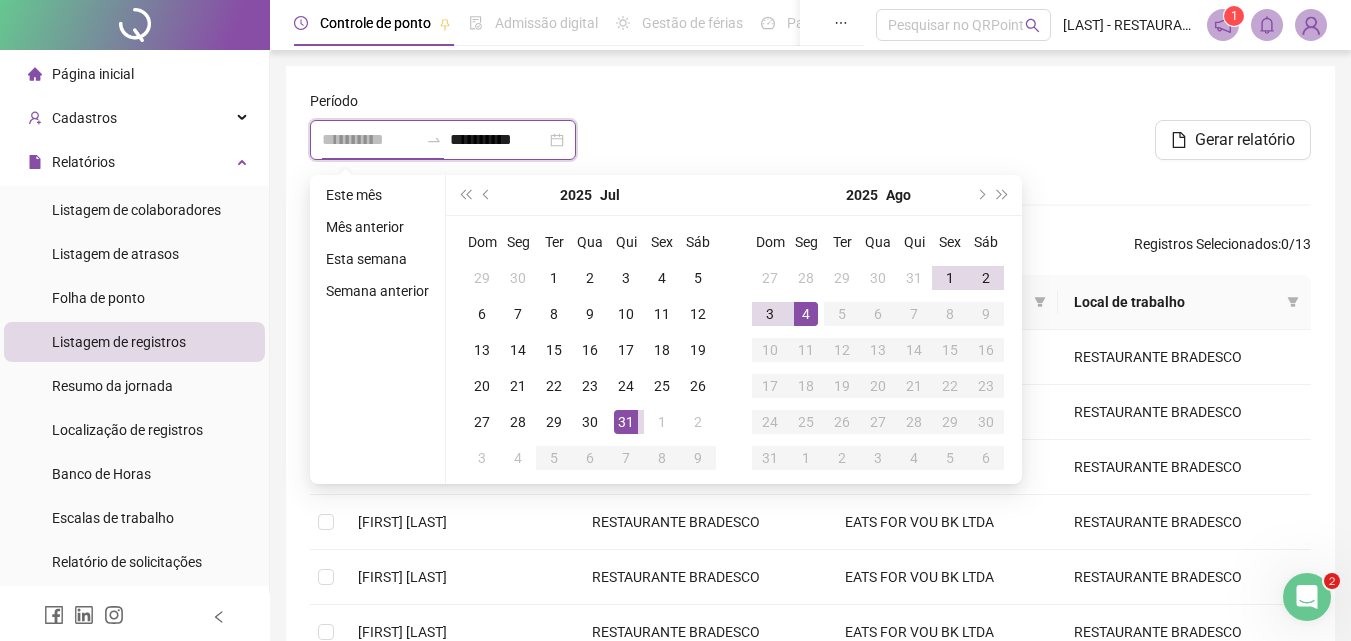 type on "**********" 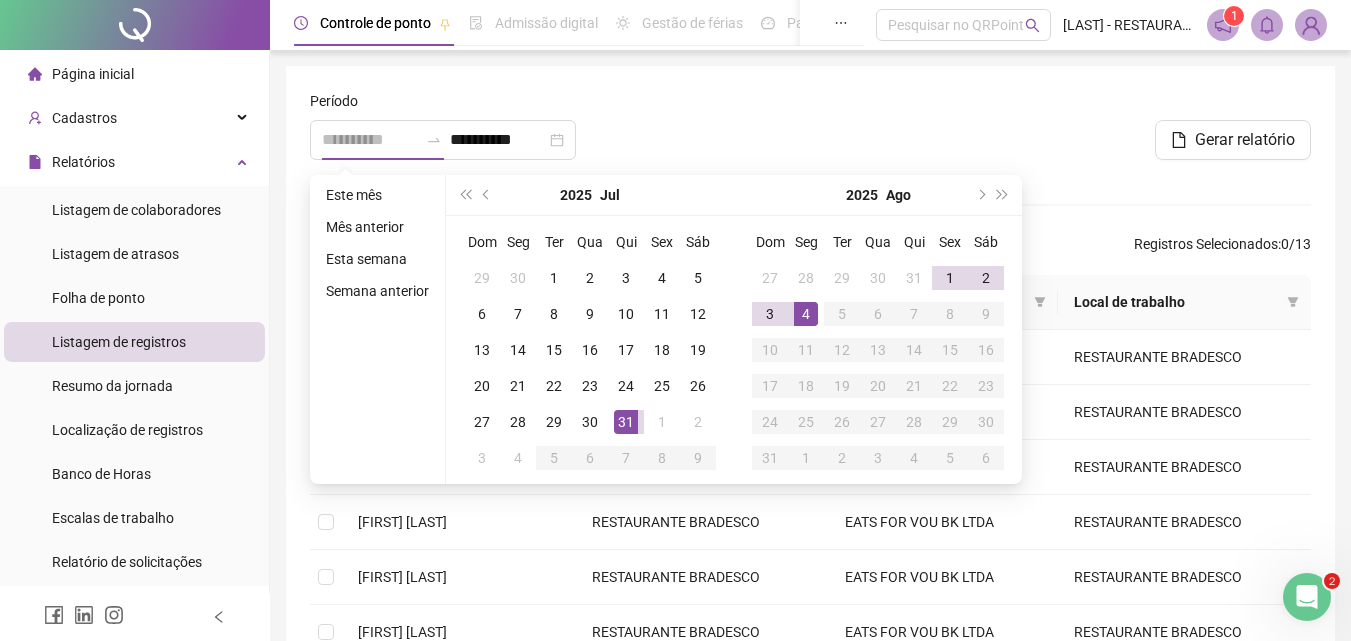 click on "4" at bounding box center [806, 314] 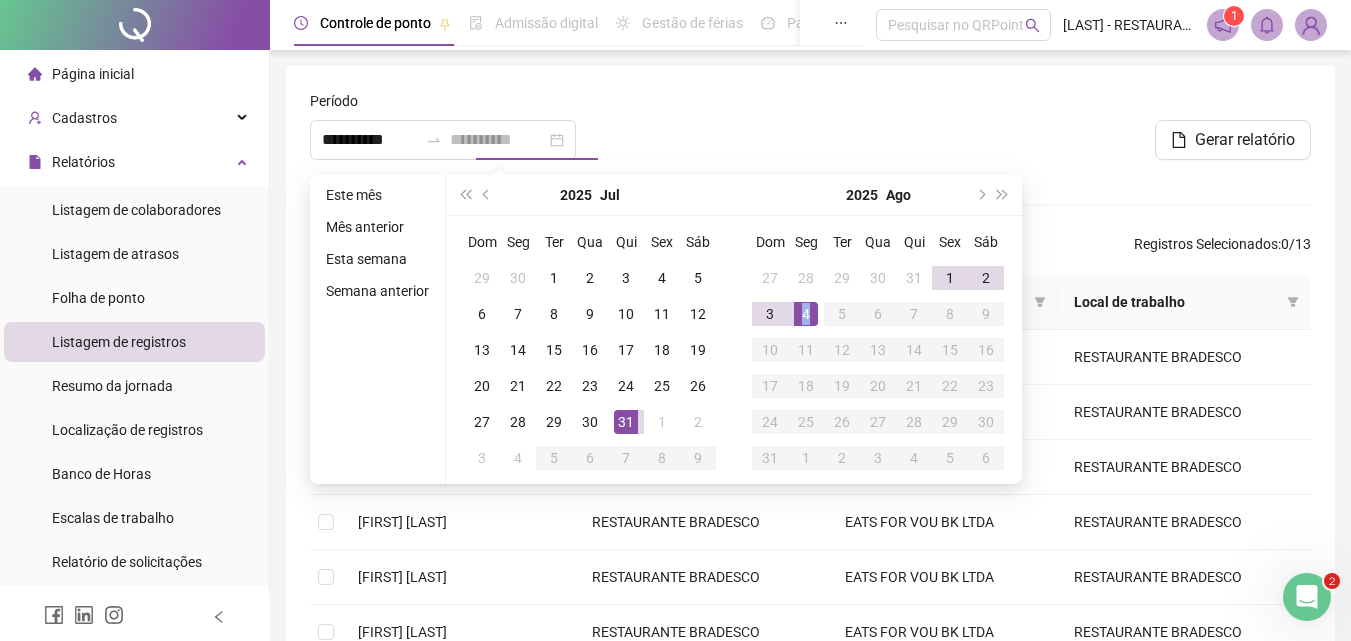 click on "4" at bounding box center [806, 314] 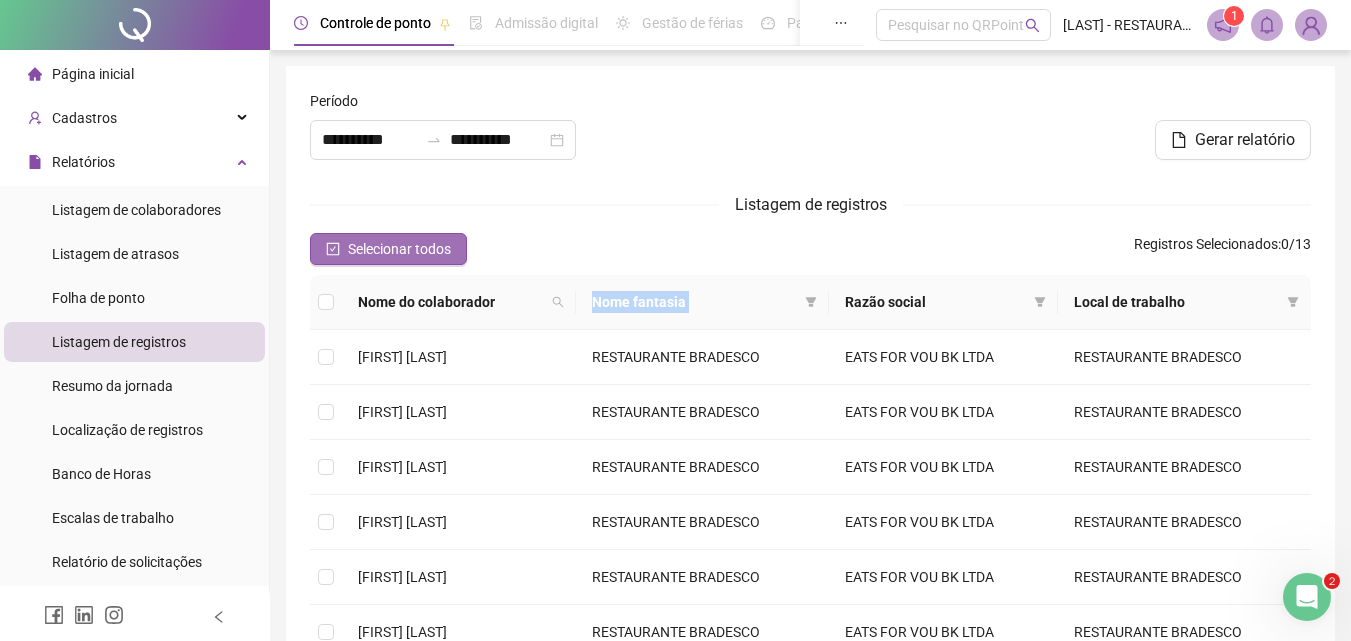 click on "Selecionar todos" at bounding box center (399, 249) 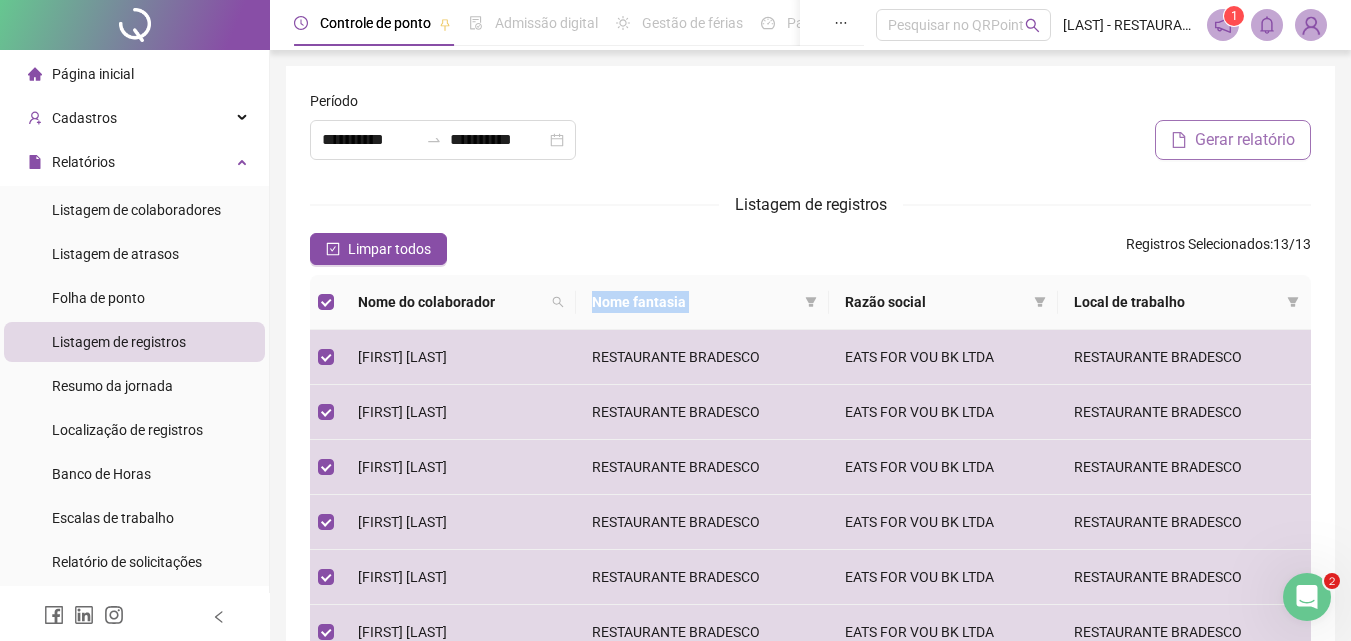 click on "Gerar relatório" at bounding box center (1245, 140) 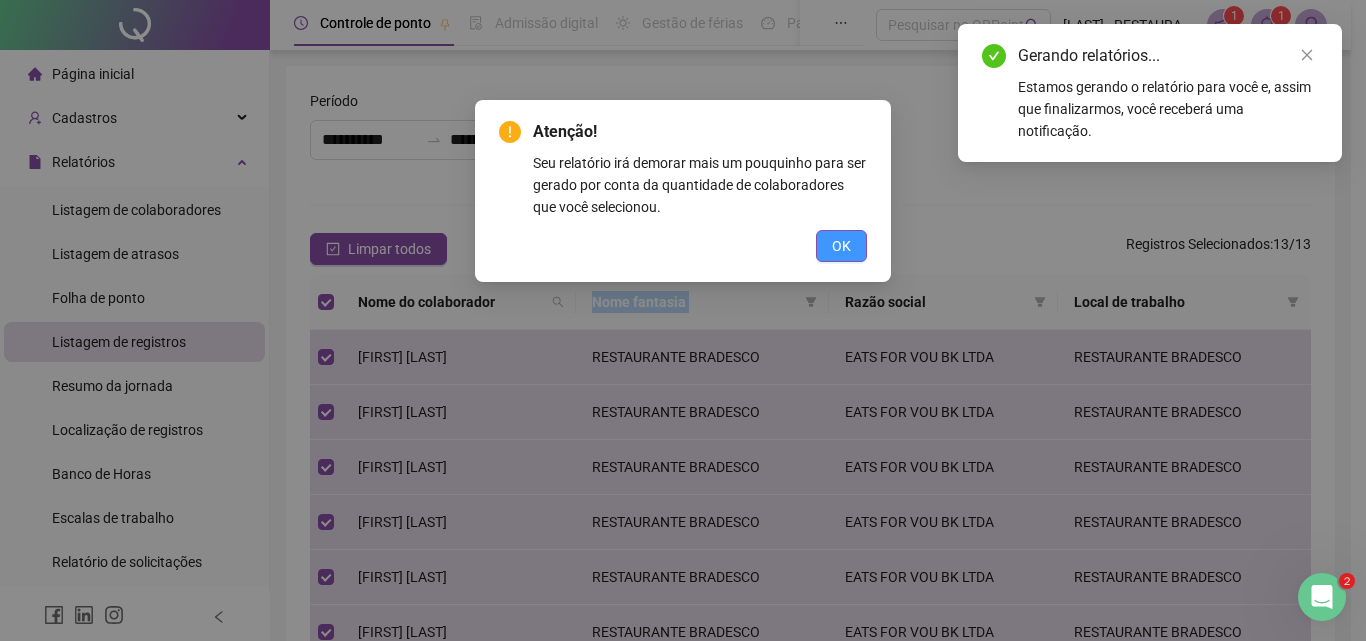 click on "OK" at bounding box center (841, 246) 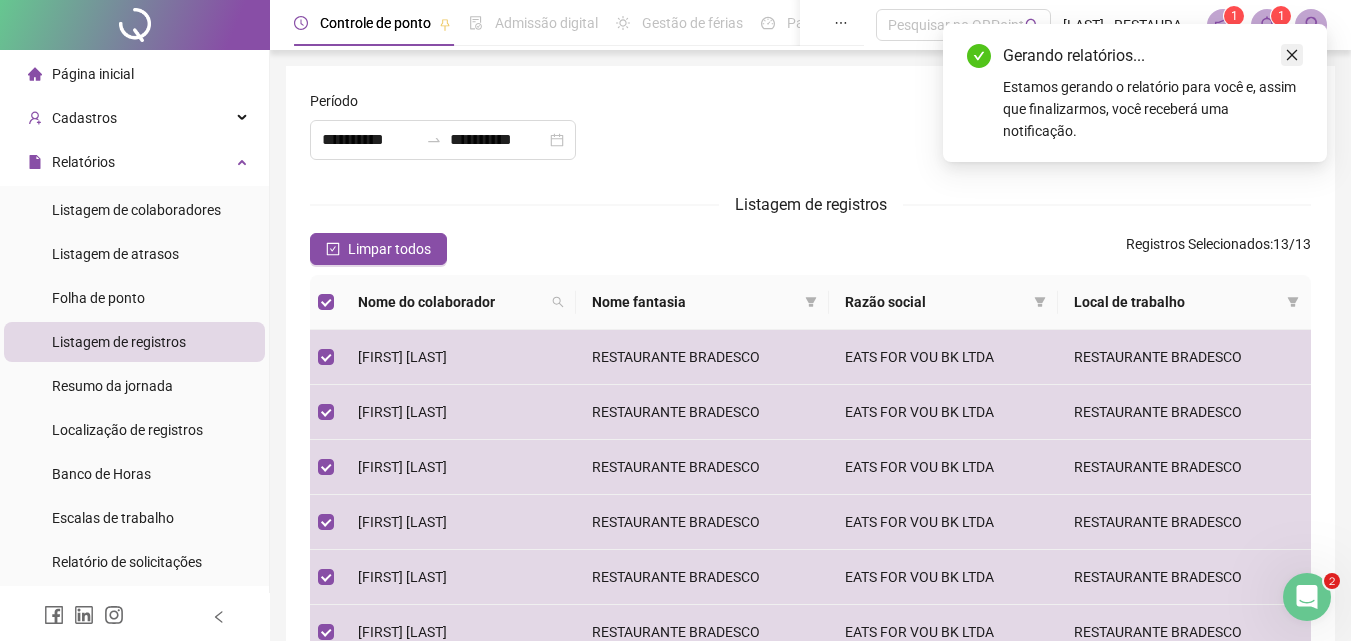 click 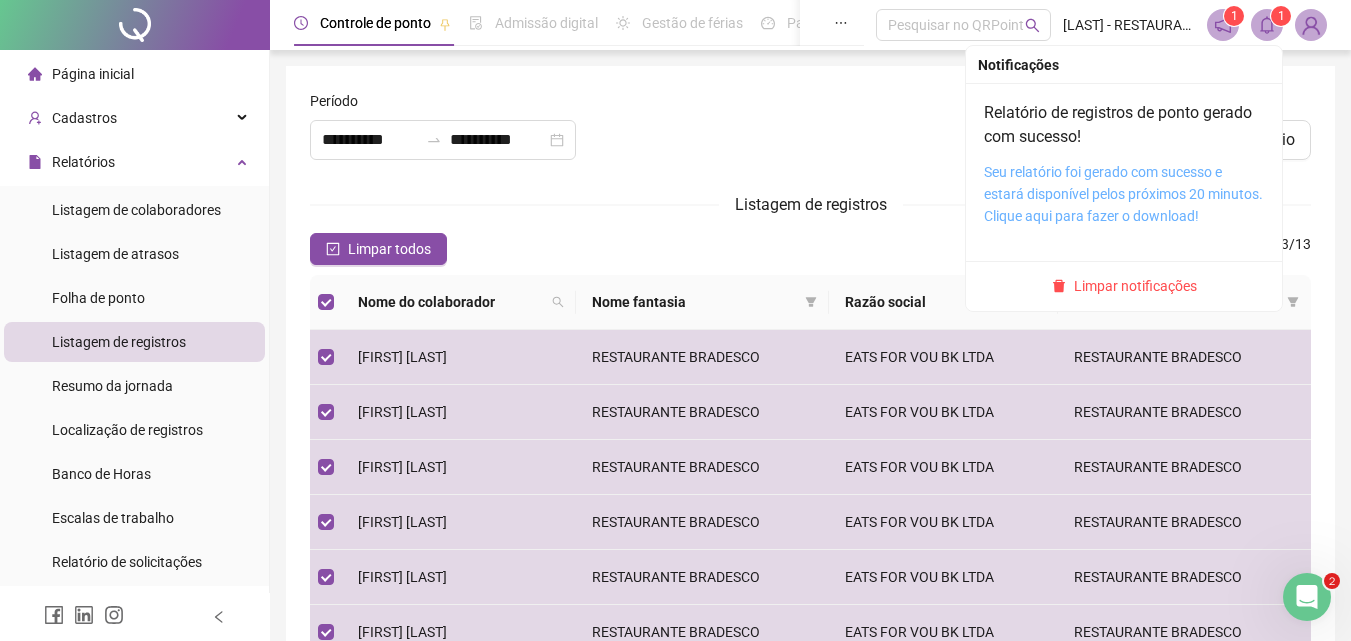 click on "Seu relatório foi gerado com sucesso e estará disponível pelos próximos 20 minutos.
Clique aqui para fazer o download!" at bounding box center (1123, 194) 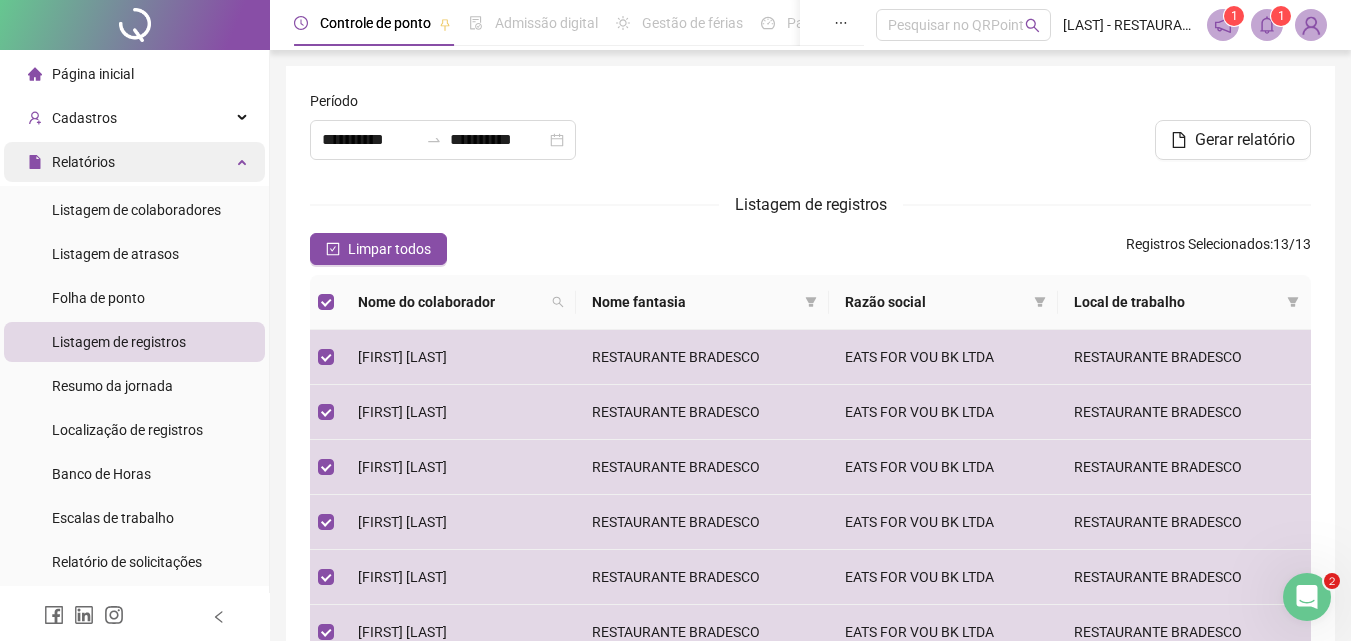 click on "Relatórios" at bounding box center (134, 162) 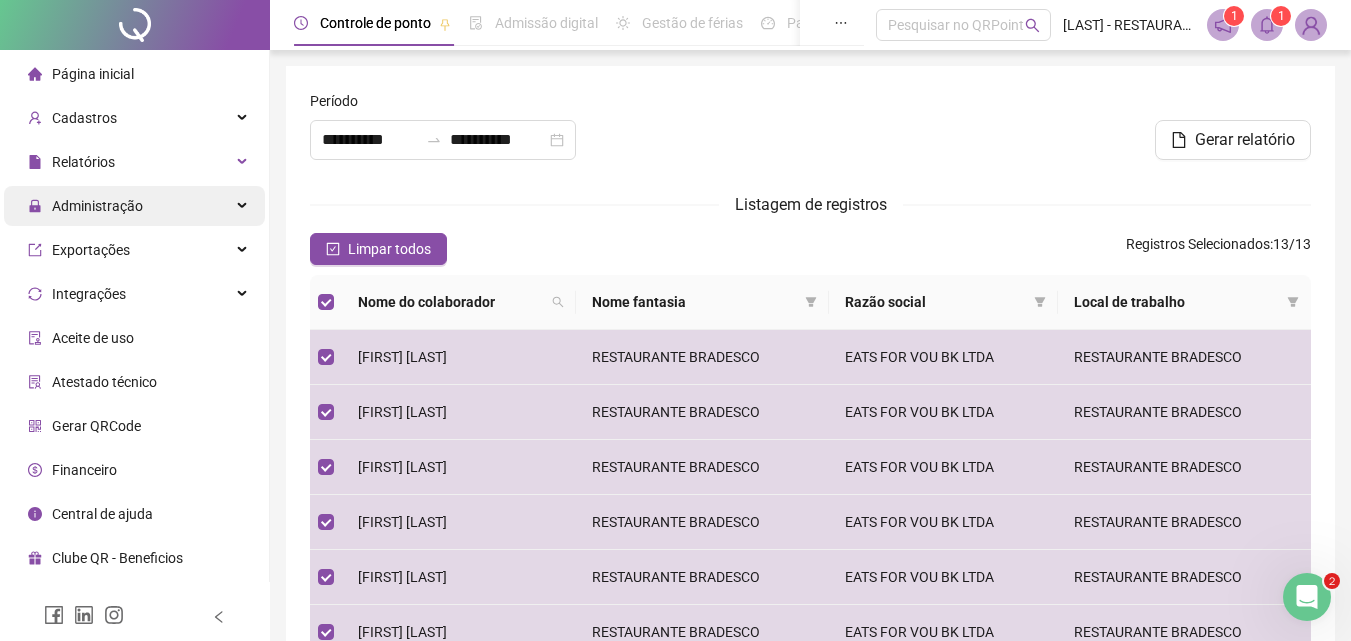 click on "Administração" at bounding box center [134, 206] 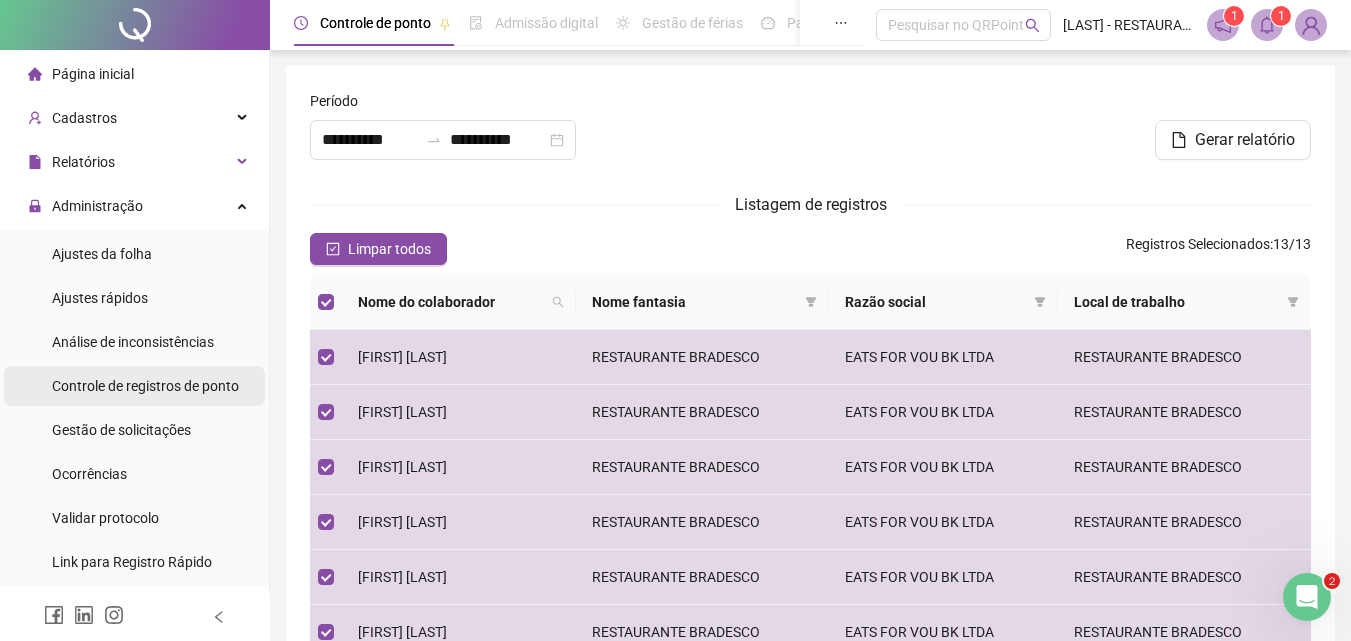 click on "Controle de registros de ponto" at bounding box center (145, 386) 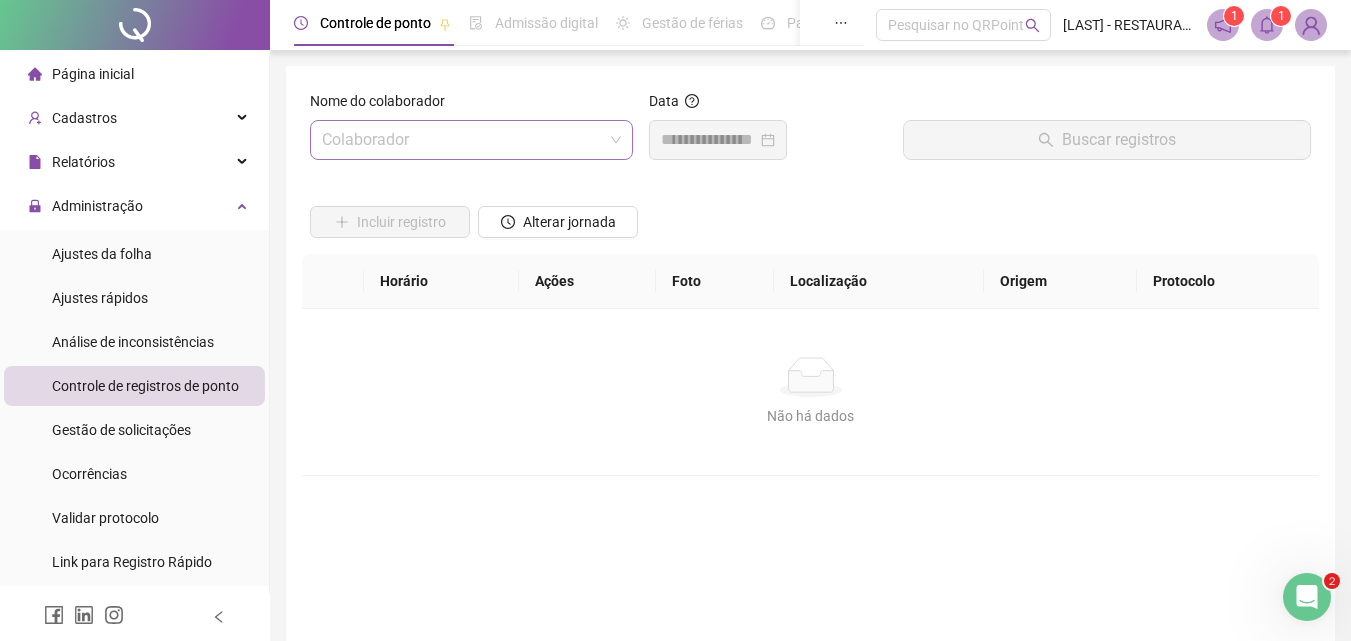 click at bounding box center [465, 140] 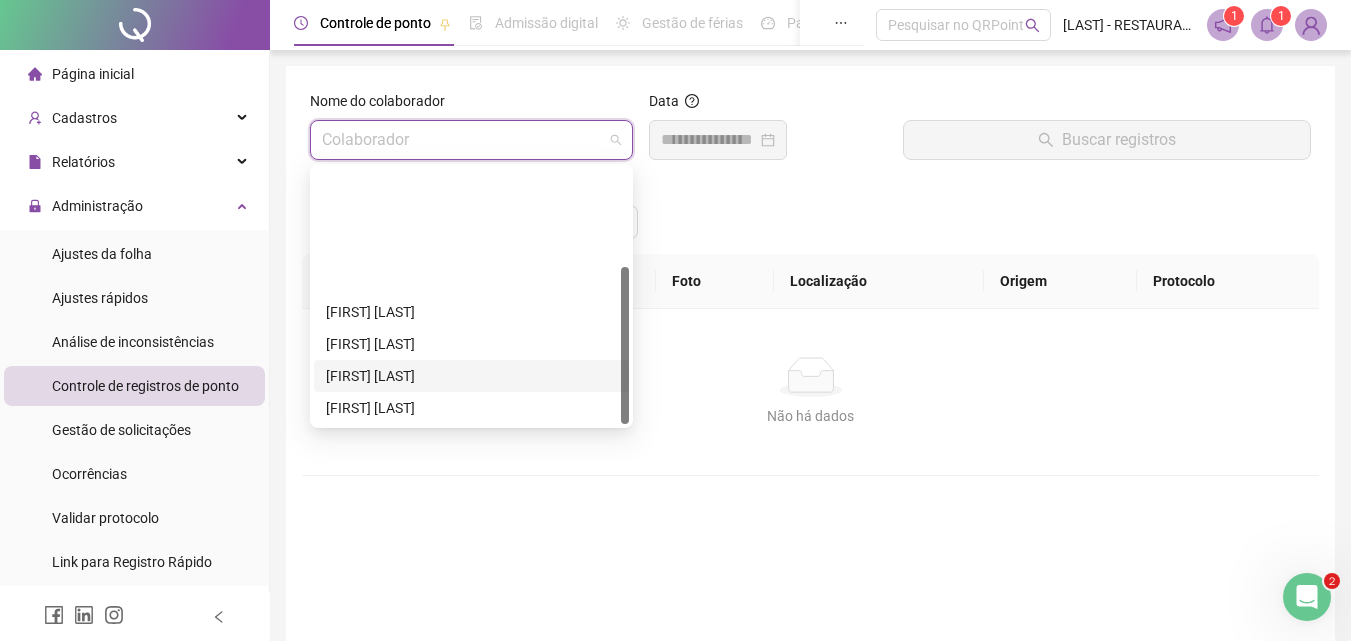 scroll, scrollTop: 160, scrollLeft: 0, axis: vertical 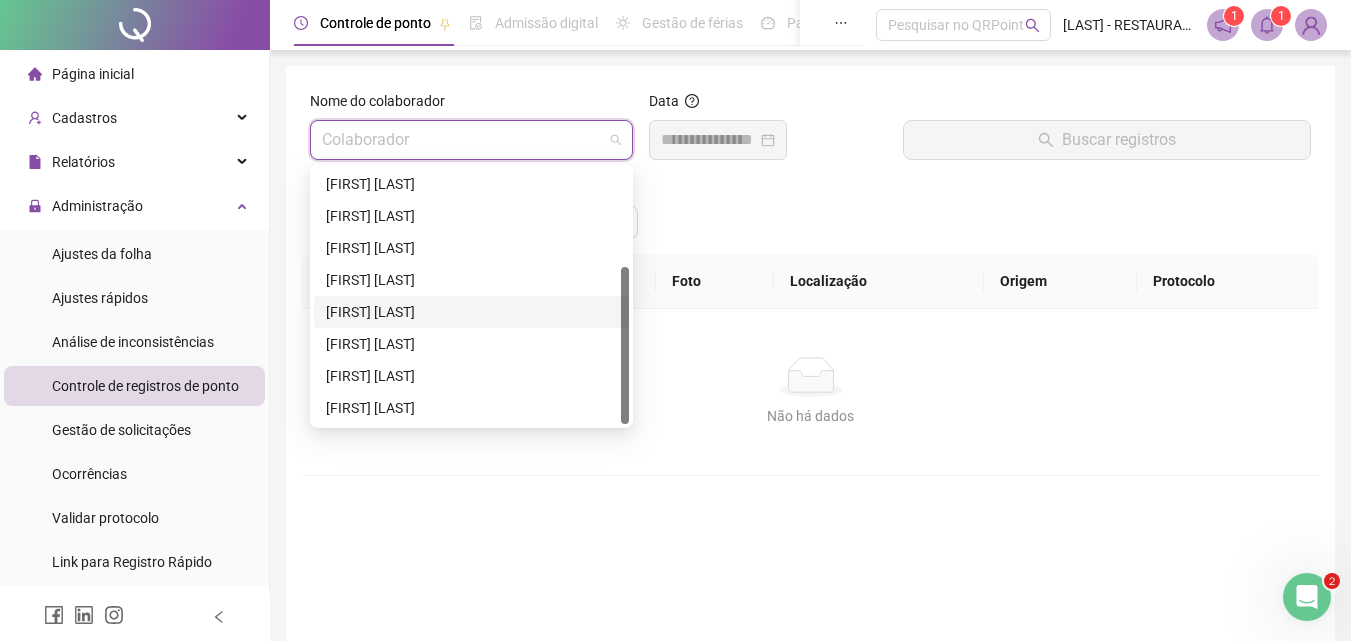 click on "[FIRST] [LAST]" at bounding box center (471, 312) 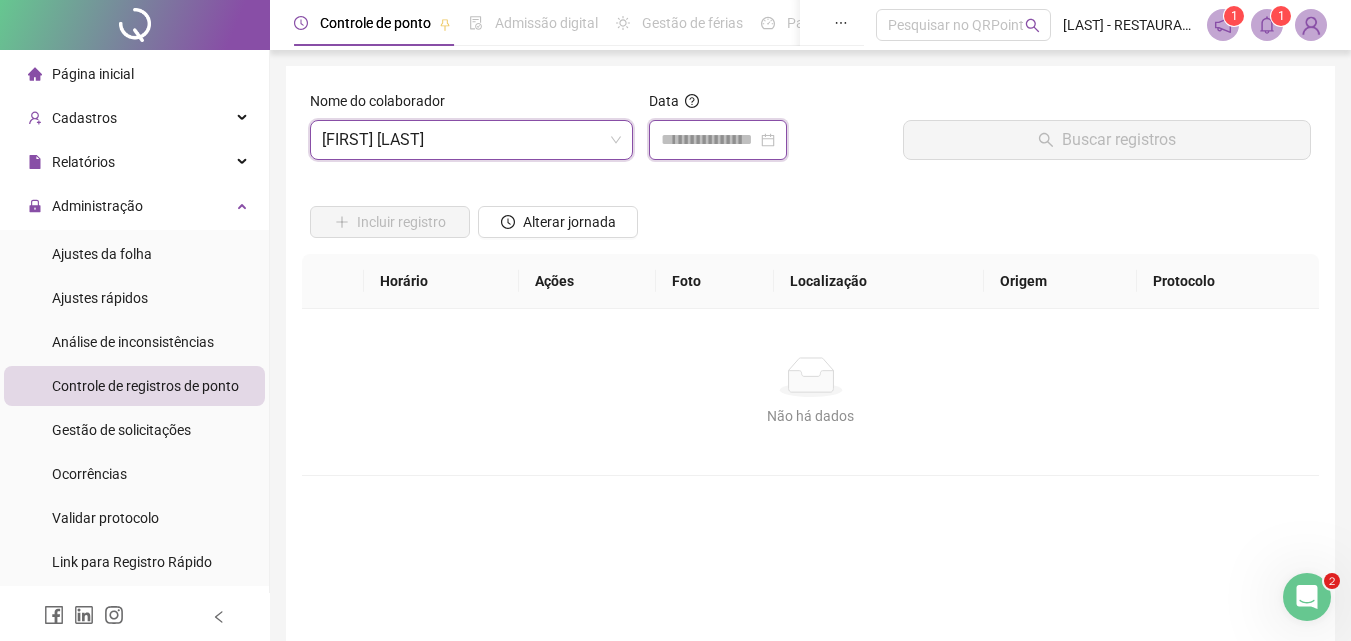 click at bounding box center [709, 140] 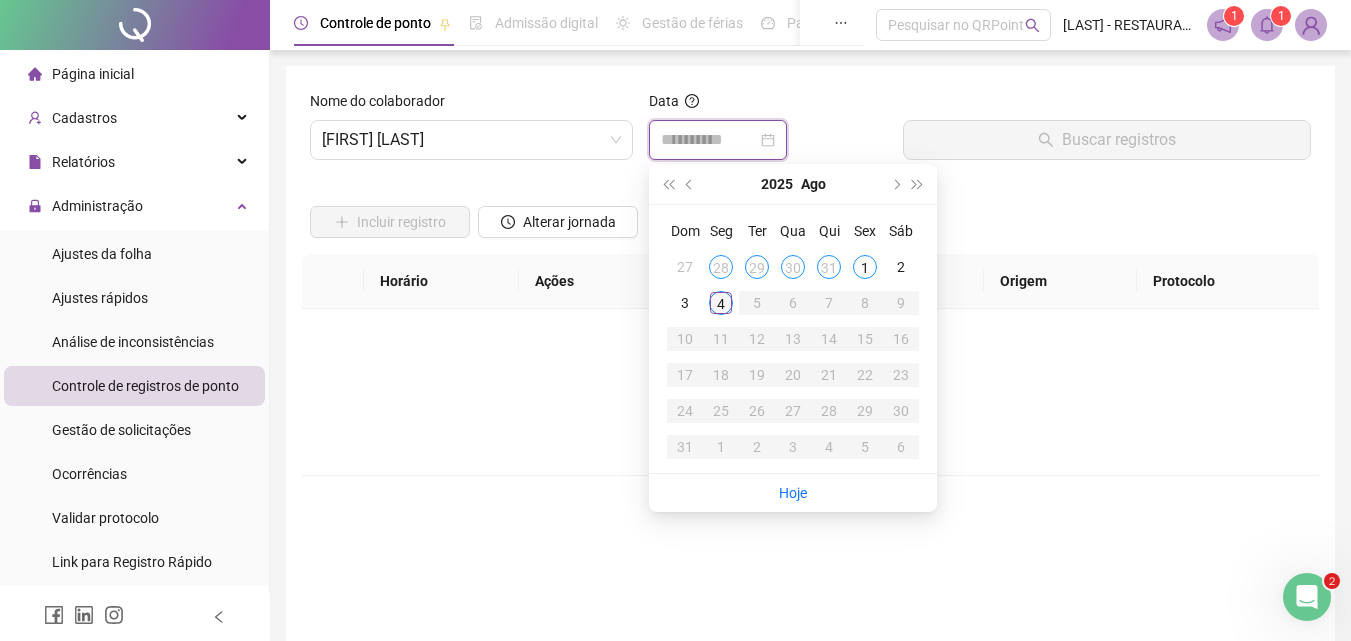type on "**********" 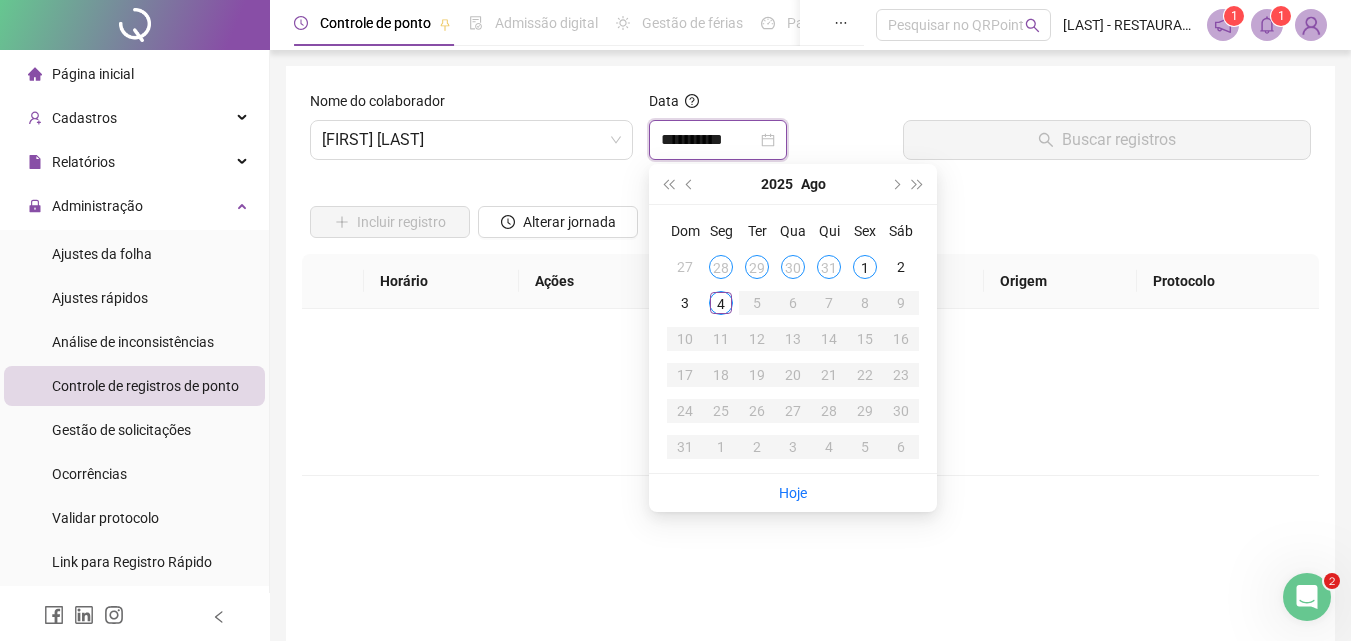 type on "**********" 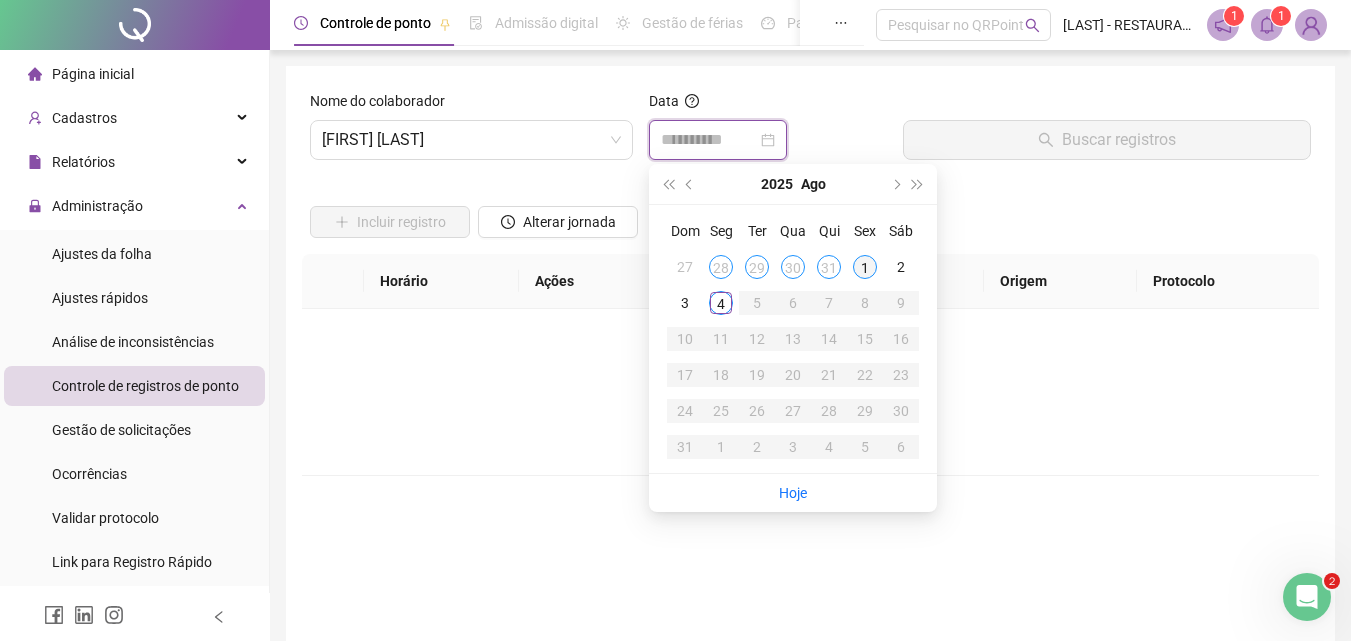 type on "**********" 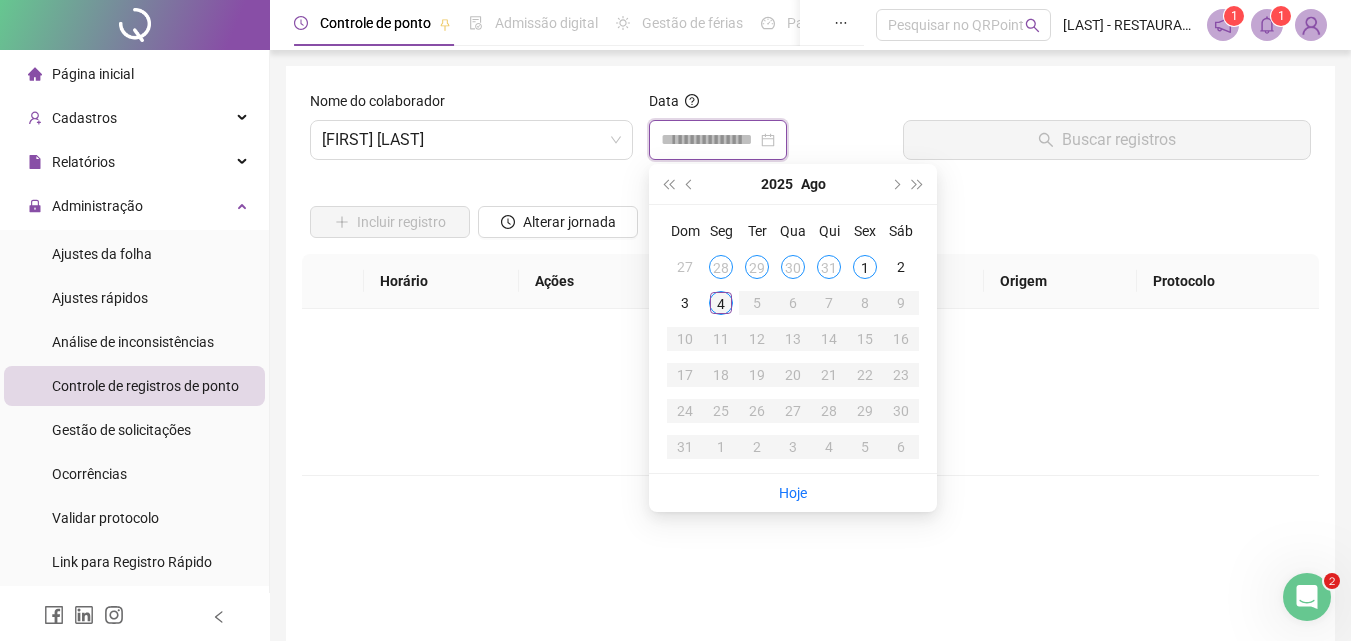 type on "**********" 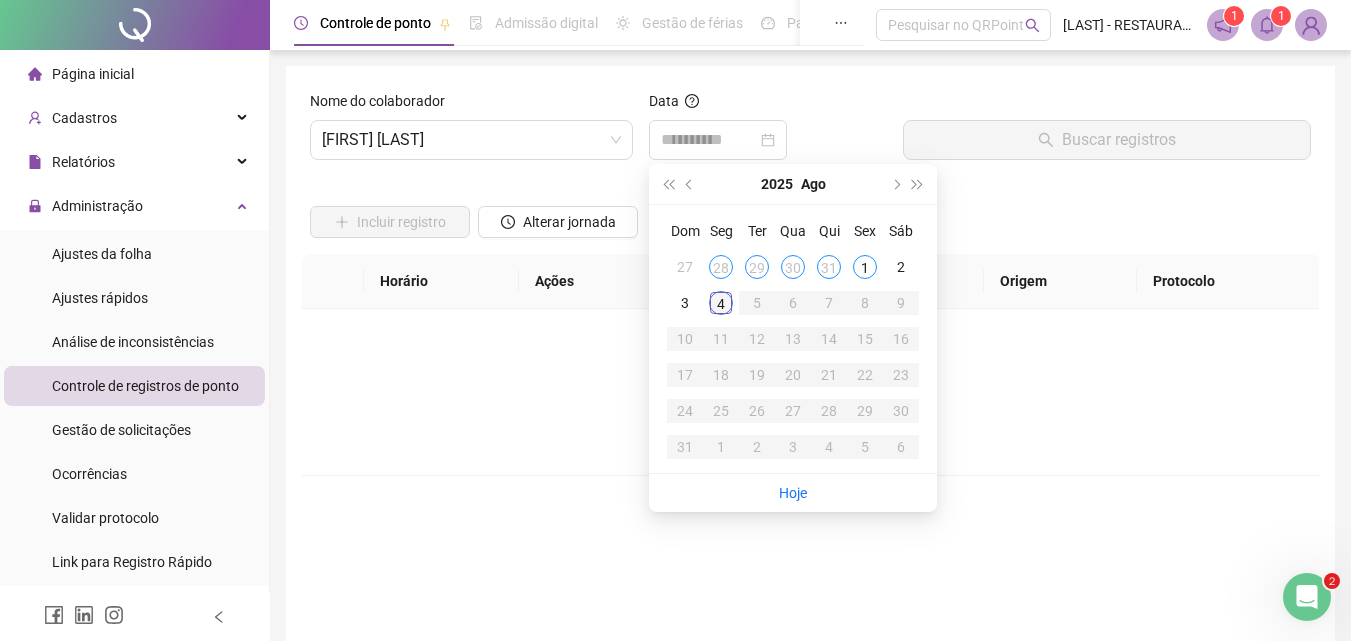 click on "4" at bounding box center [721, 303] 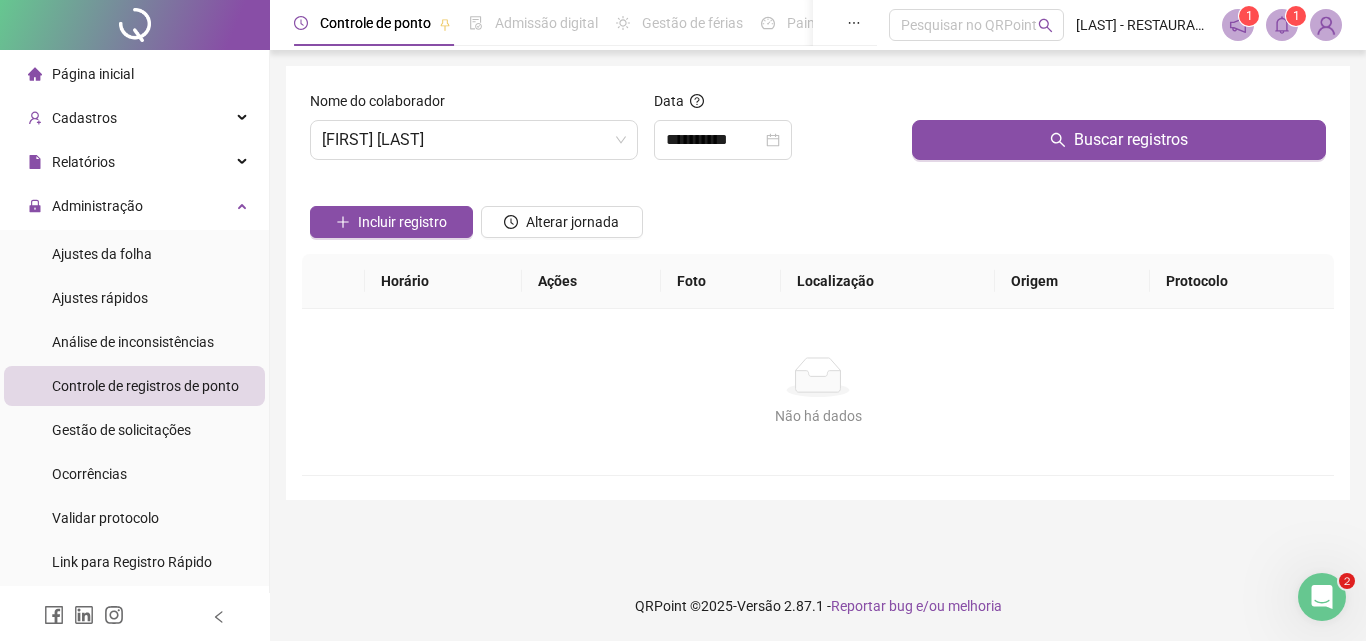 click at bounding box center (391, 191) 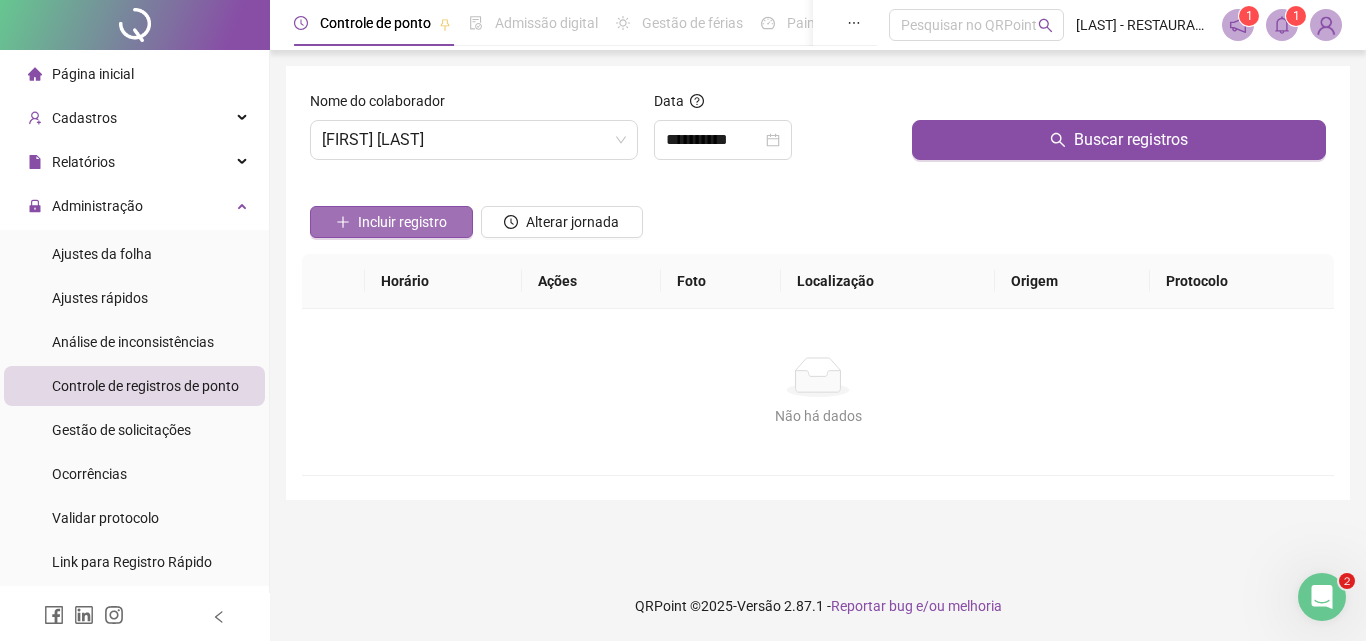 click on "Incluir registro" at bounding box center [402, 222] 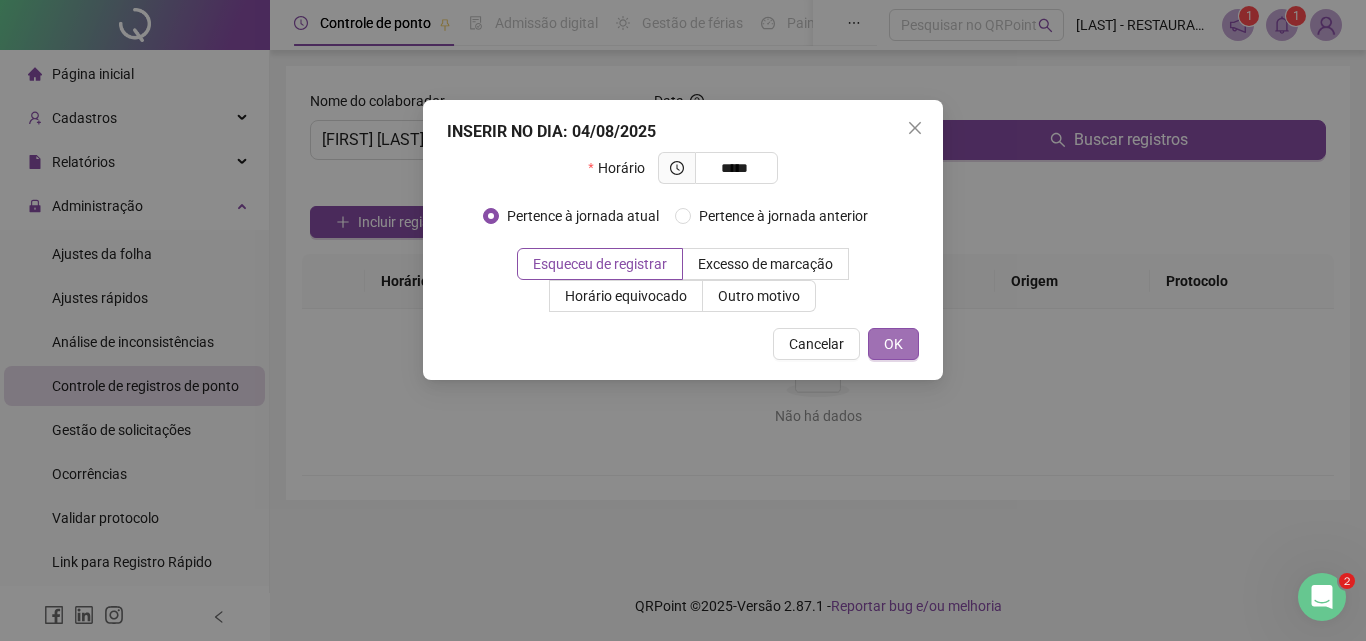 type on "*****" 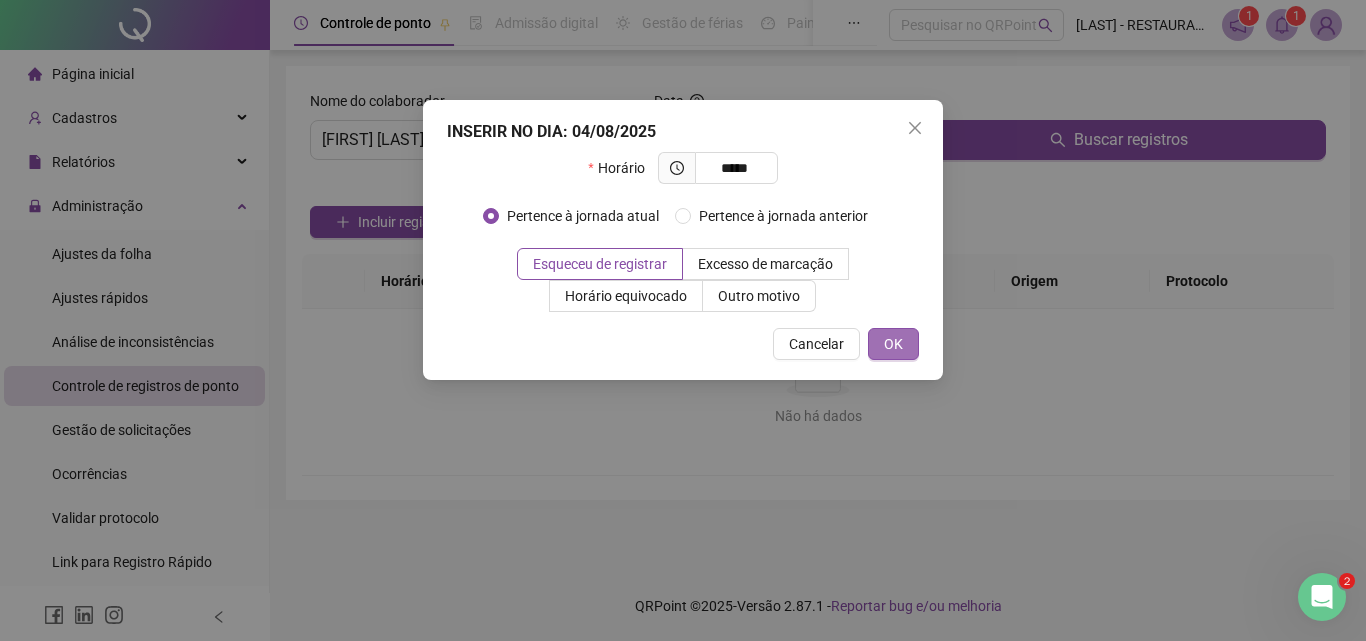click on "OK" at bounding box center (893, 344) 